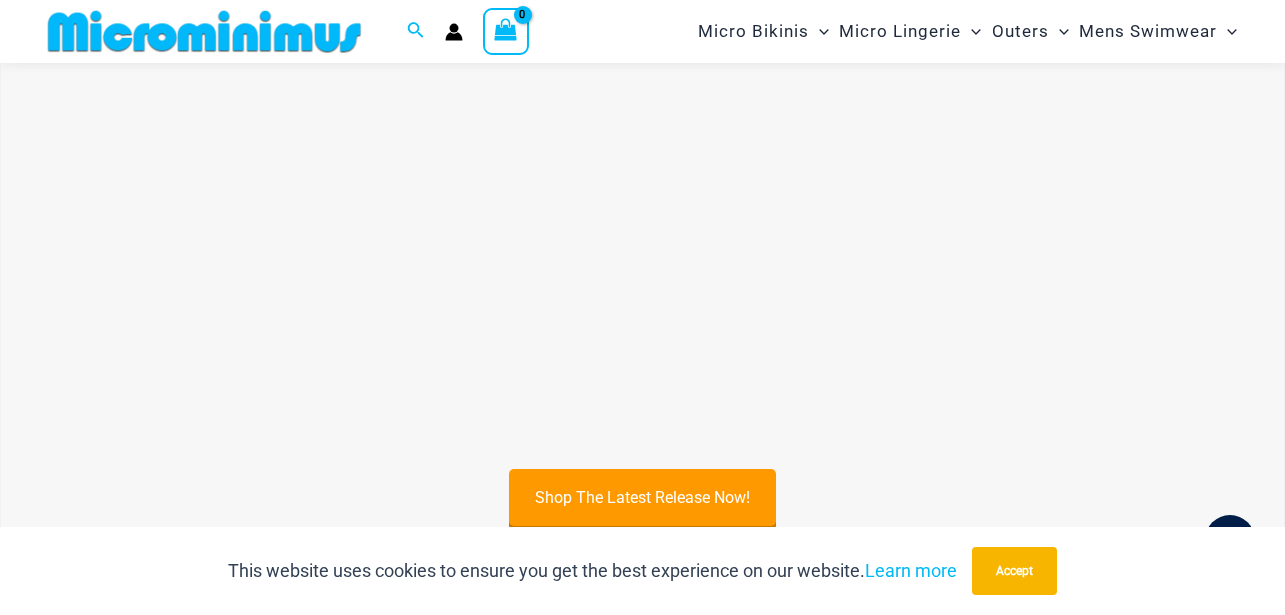 scroll, scrollTop: 585, scrollLeft: 0, axis: vertical 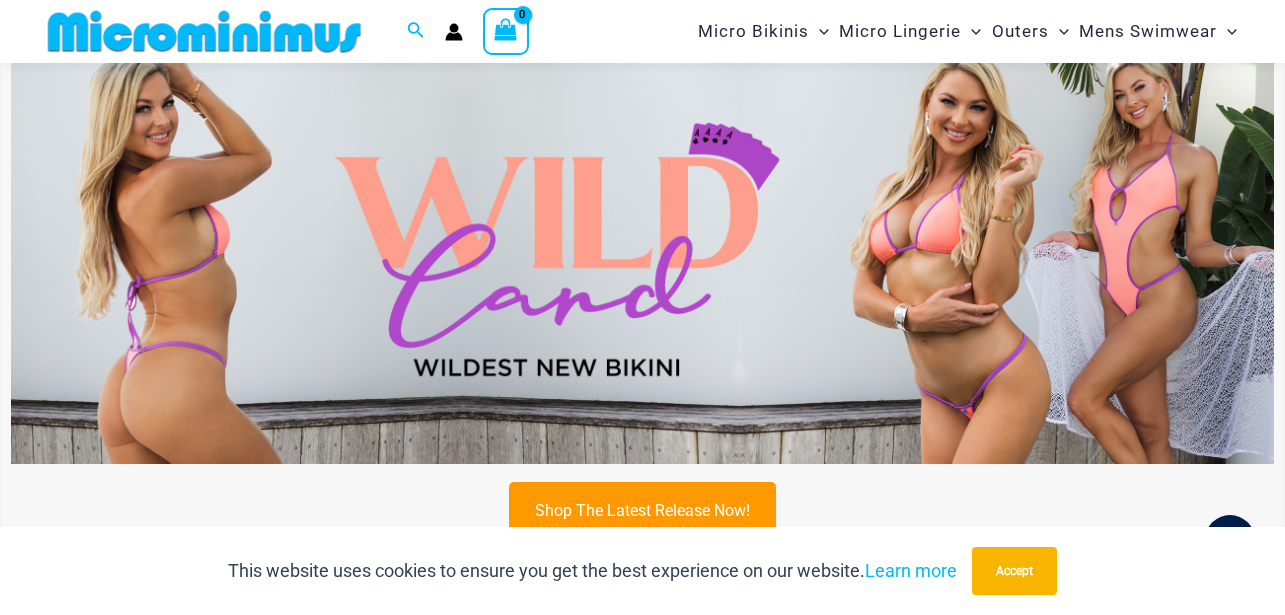 type on "**********" 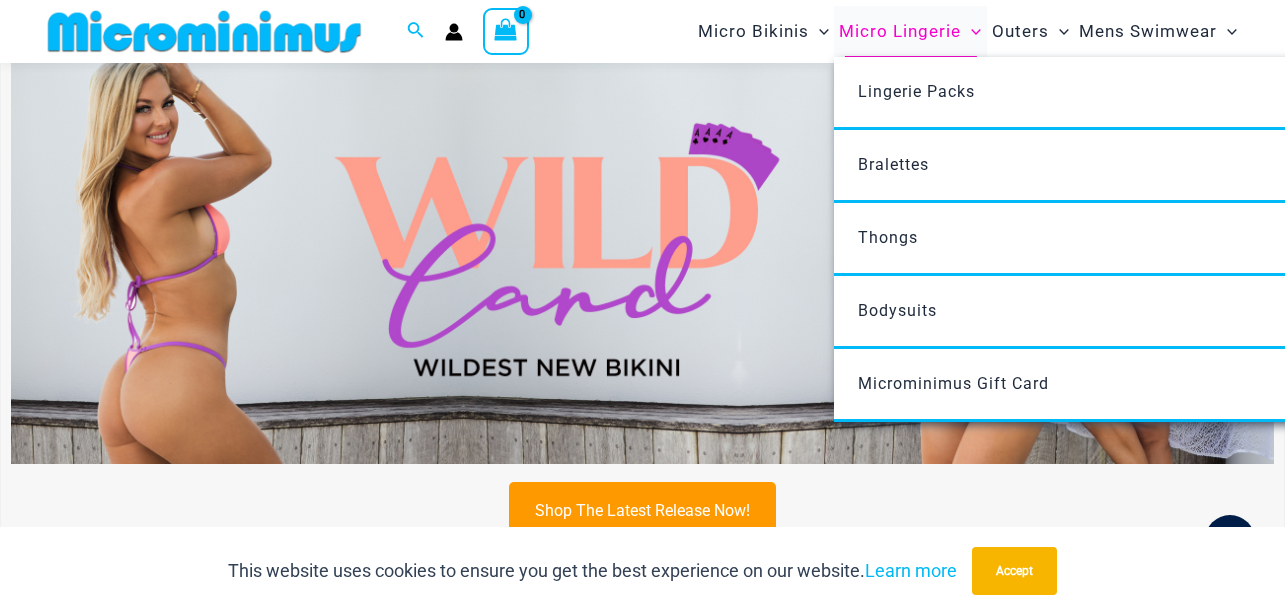 click on "Micro Lingerie" at bounding box center (900, 31) 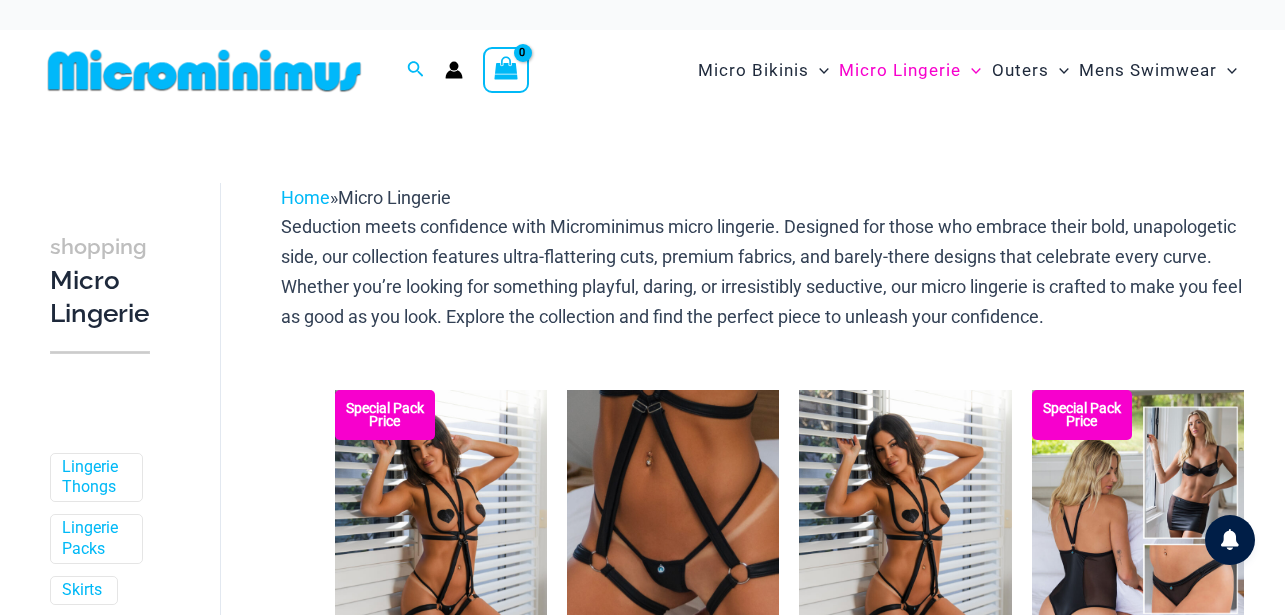 scroll, scrollTop: 0, scrollLeft: 0, axis: both 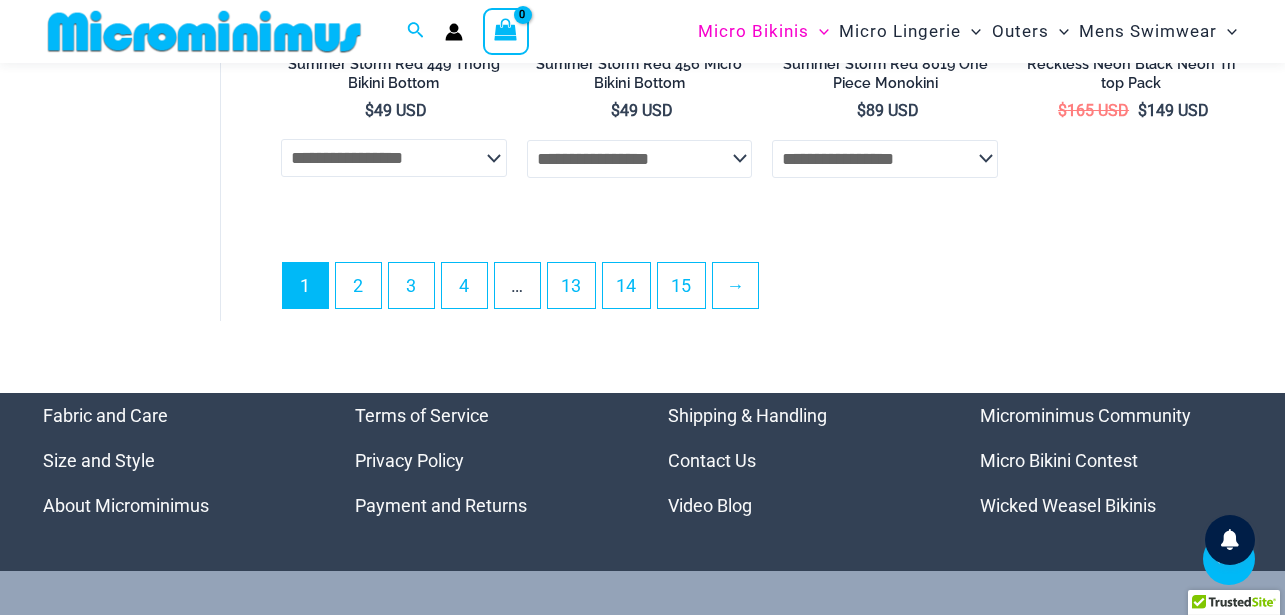 type on "**********" 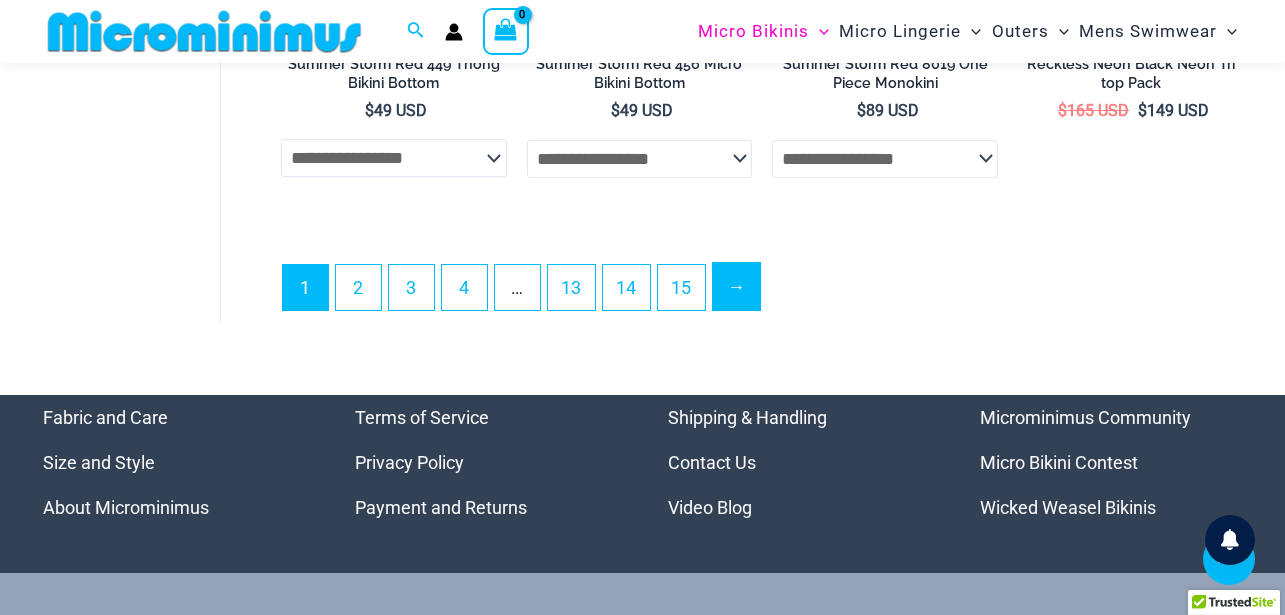 click on "→" at bounding box center [736, 286] 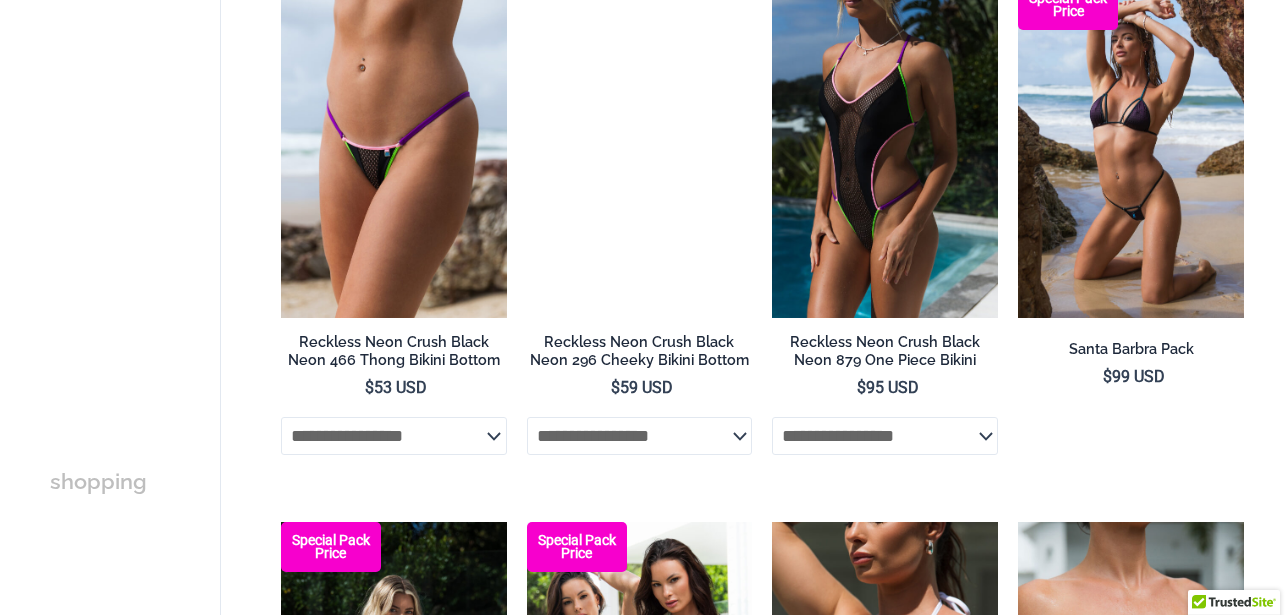 scroll, scrollTop: 0, scrollLeft: 0, axis: both 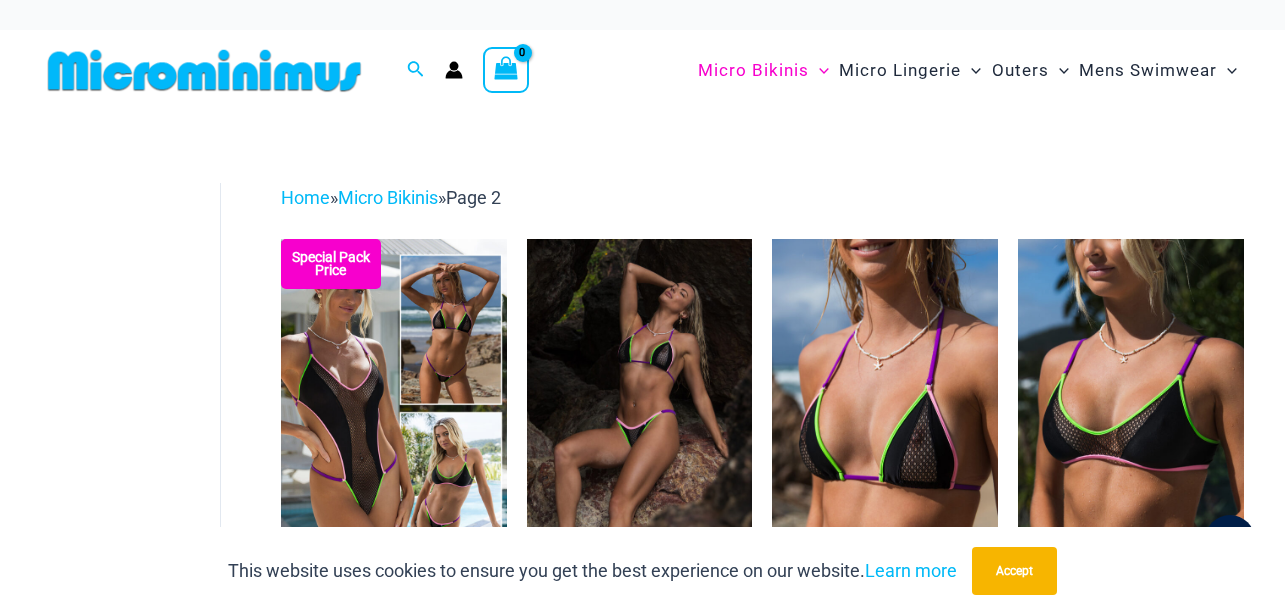 type on "**********" 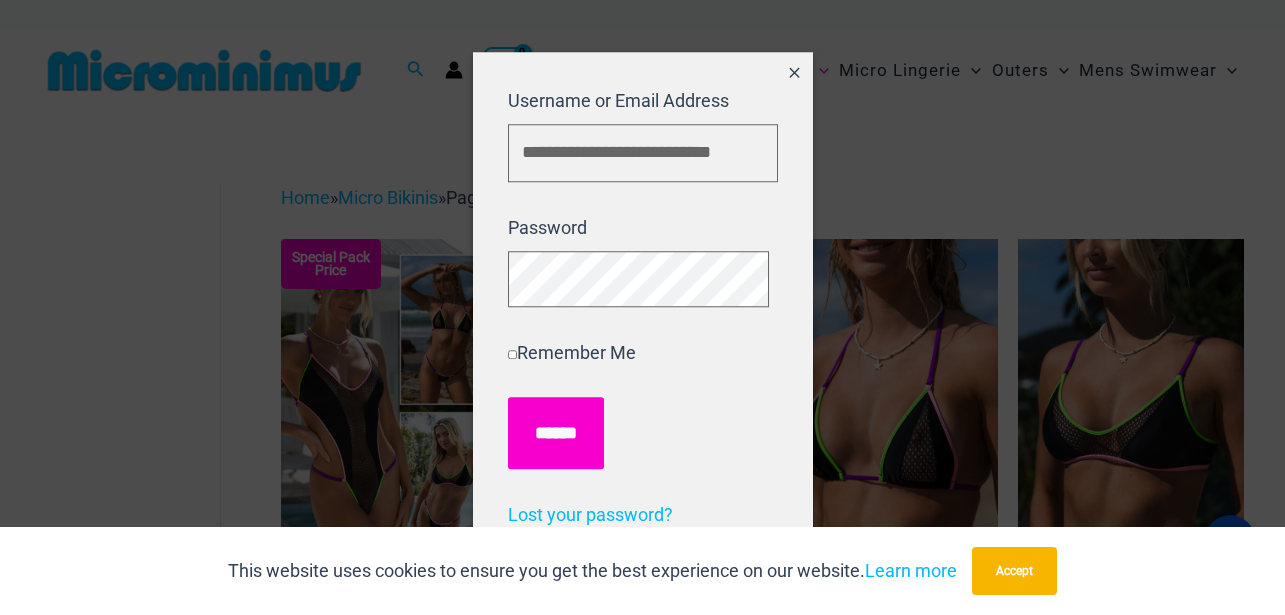 click on "******" at bounding box center (556, 434) 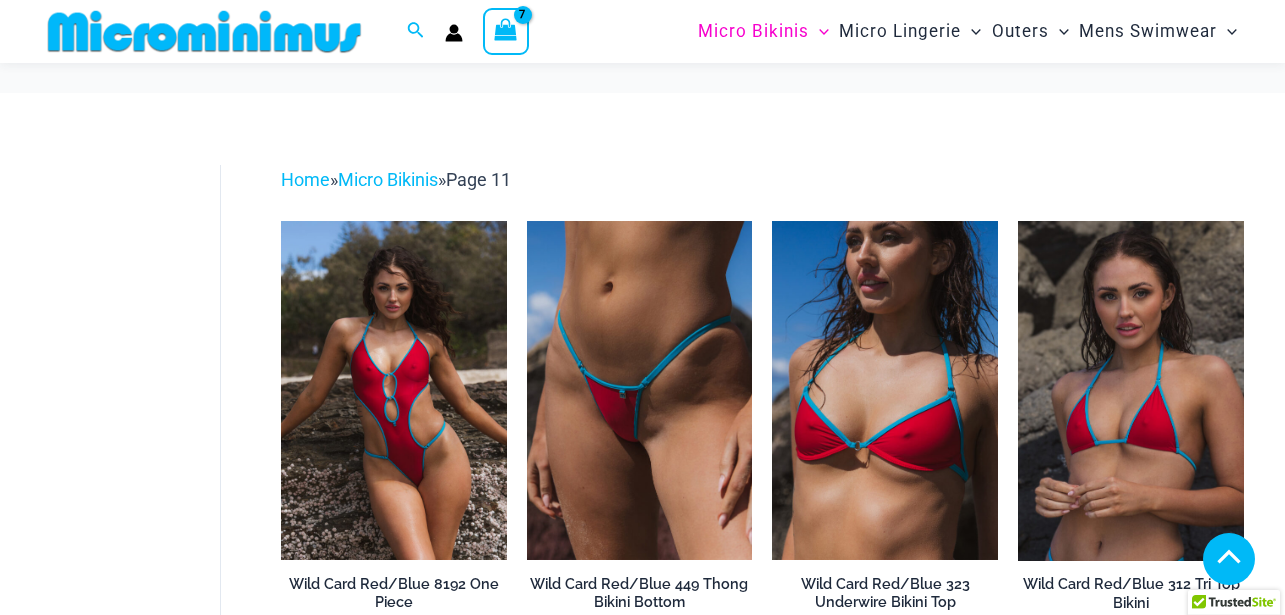 type on "**********" 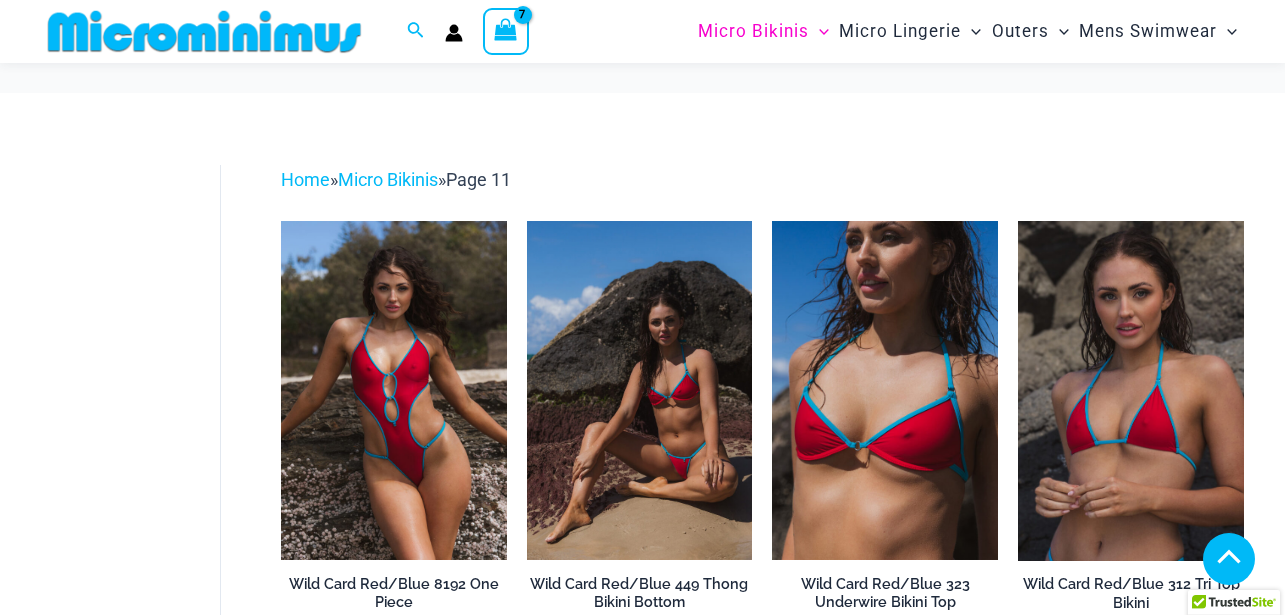 click on "**********" 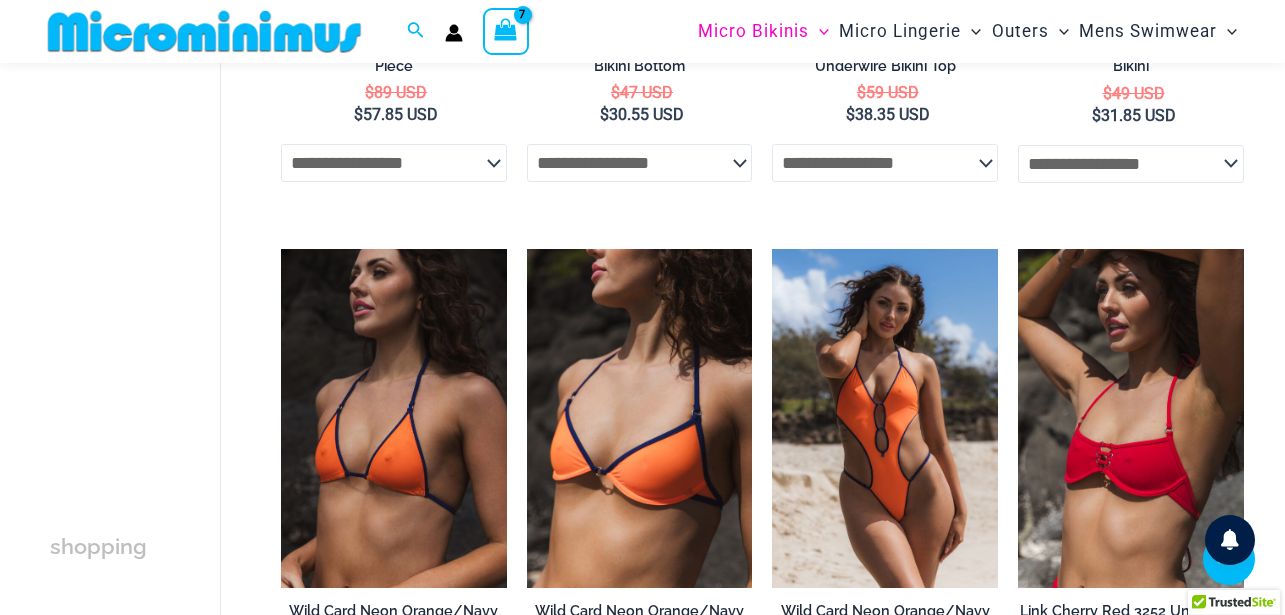 scroll, scrollTop: 507, scrollLeft: 0, axis: vertical 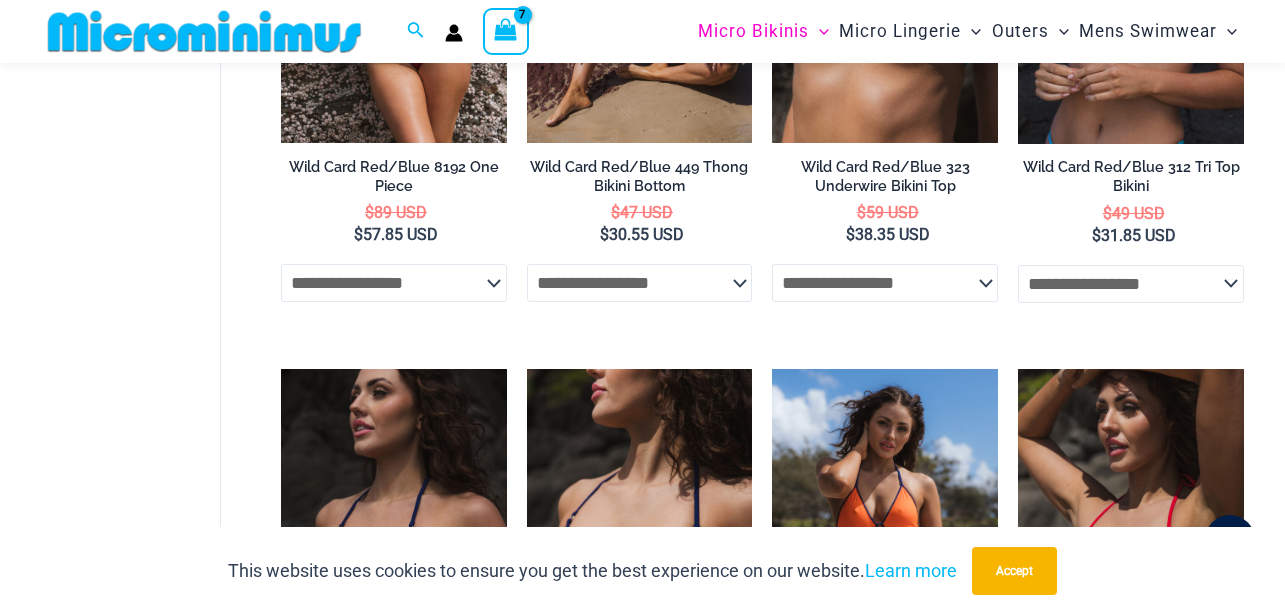 click on "**********" 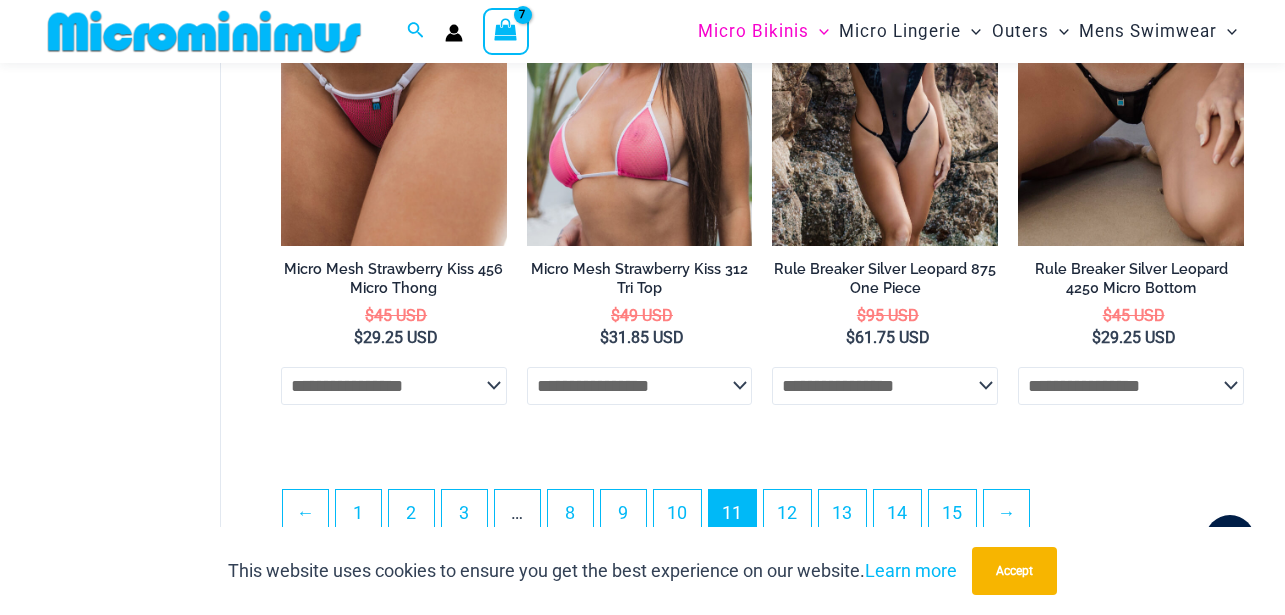 scroll, scrollTop: 4347, scrollLeft: 0, axis: vertical 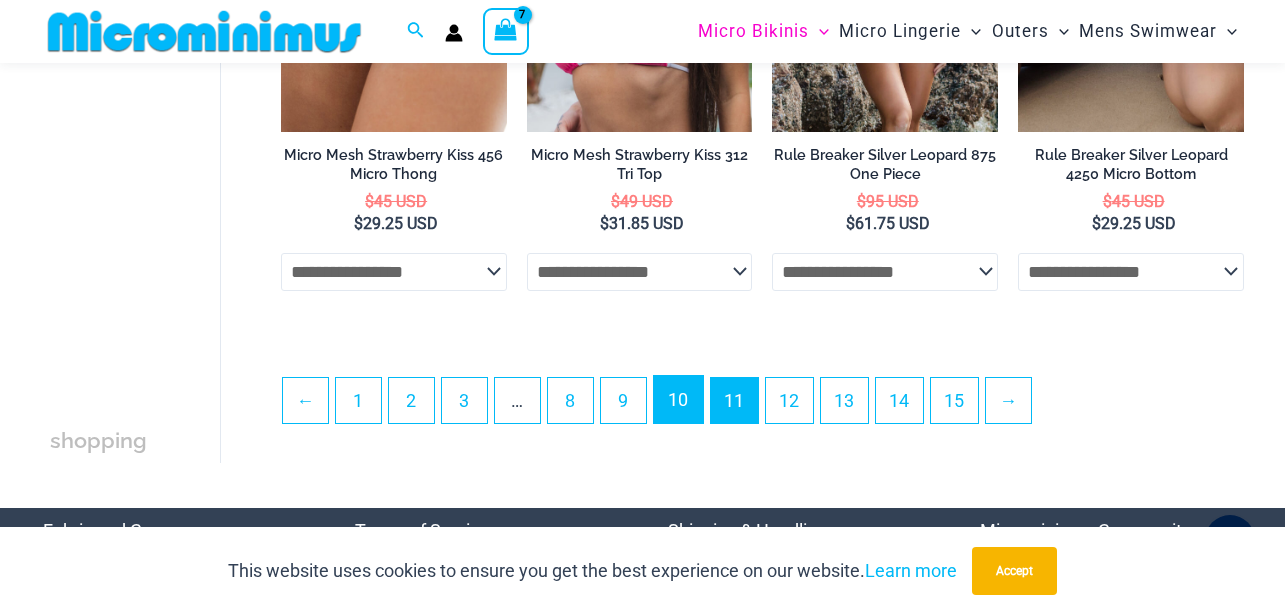click on "10" at bounding box center [678, 399] 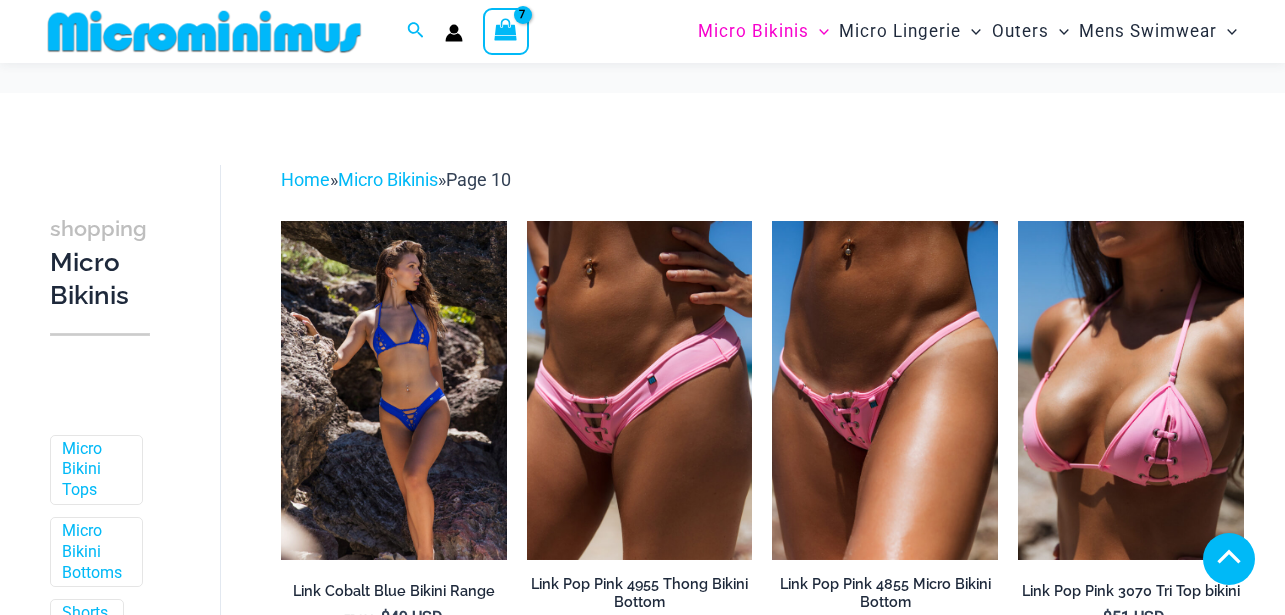 scroll, scrollTop: 1312, scrollLeft: 0, axis: vertical 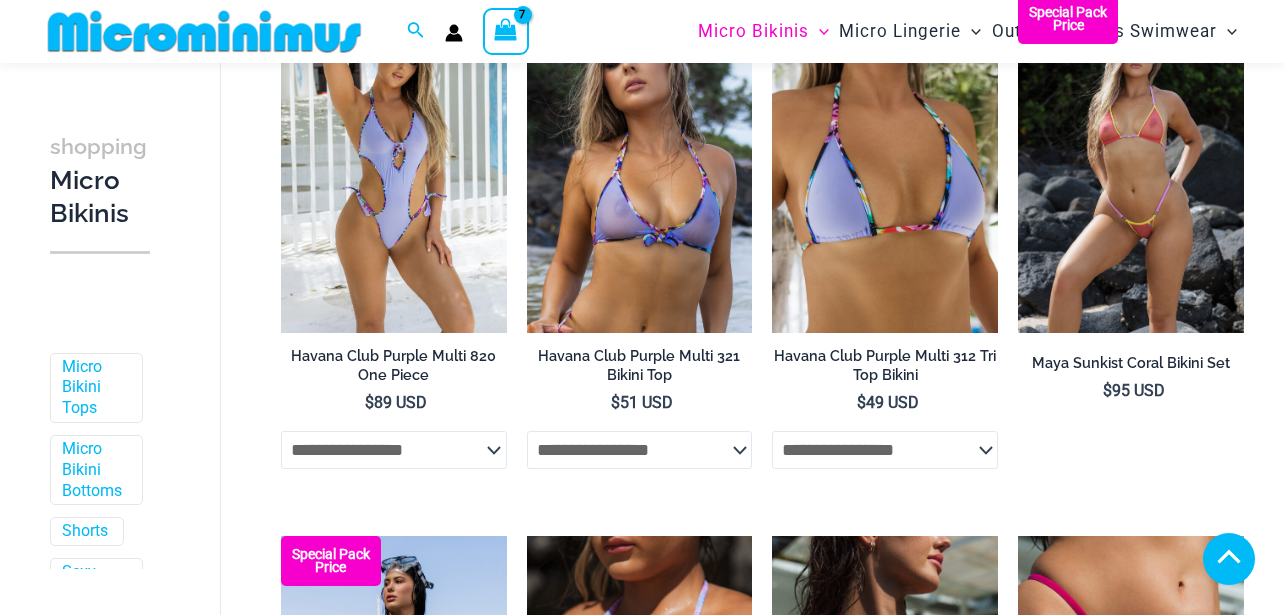 type on "**********" 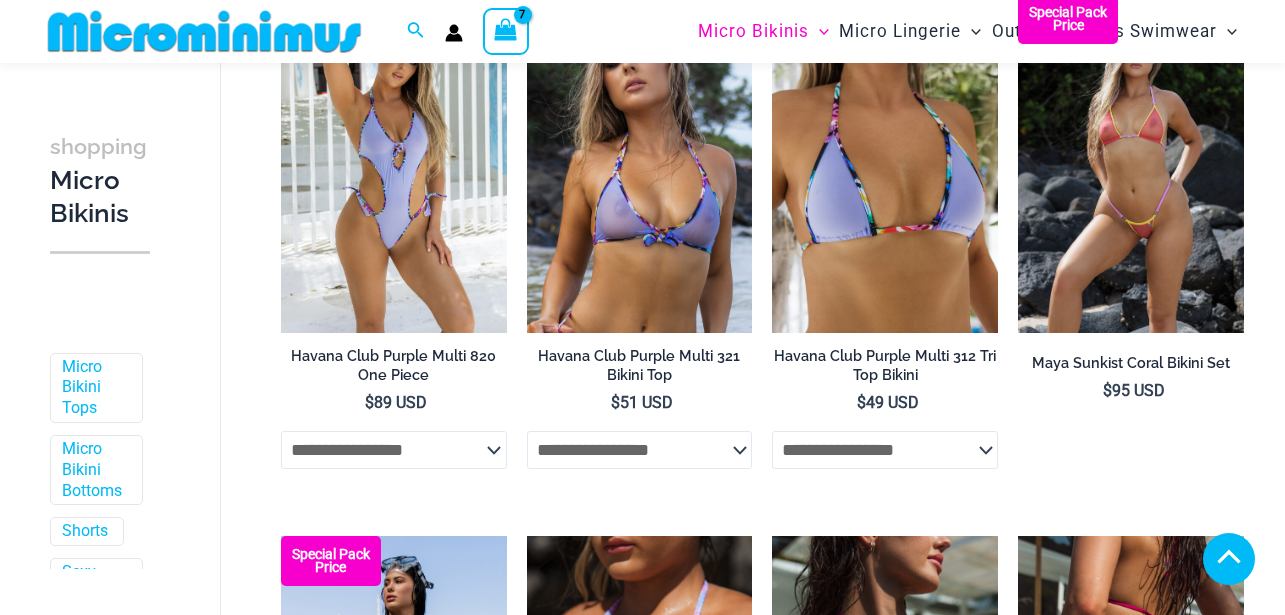 click on "**********" 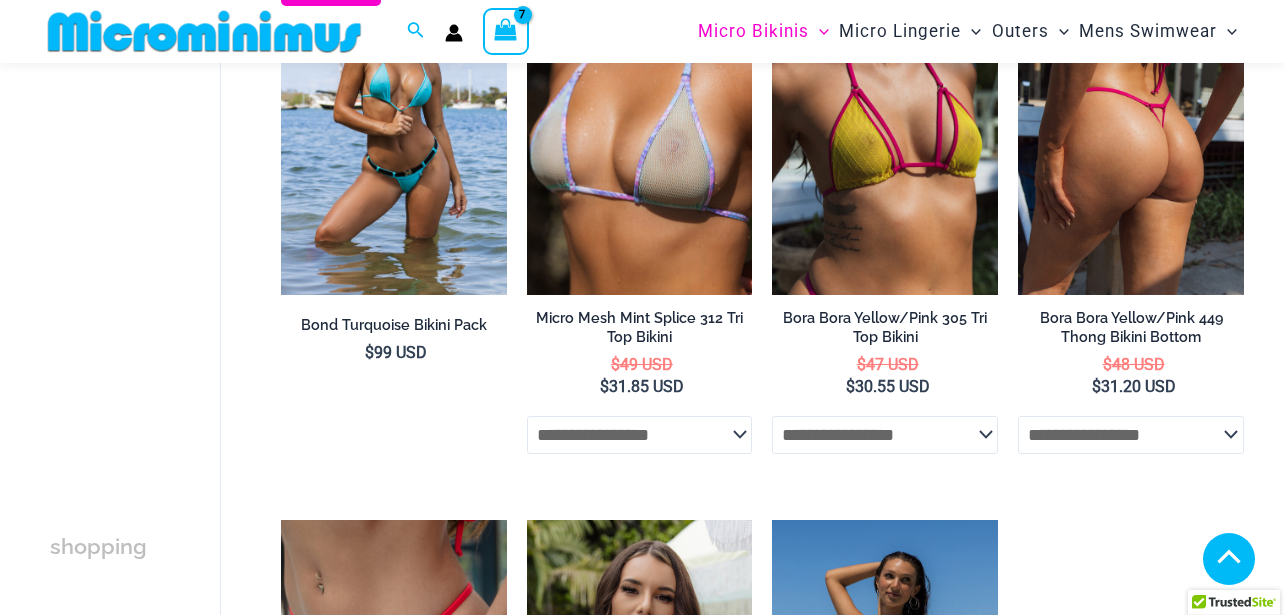 scroll, scrollTop: 1862, scrollLeft: 0, axis: vertical 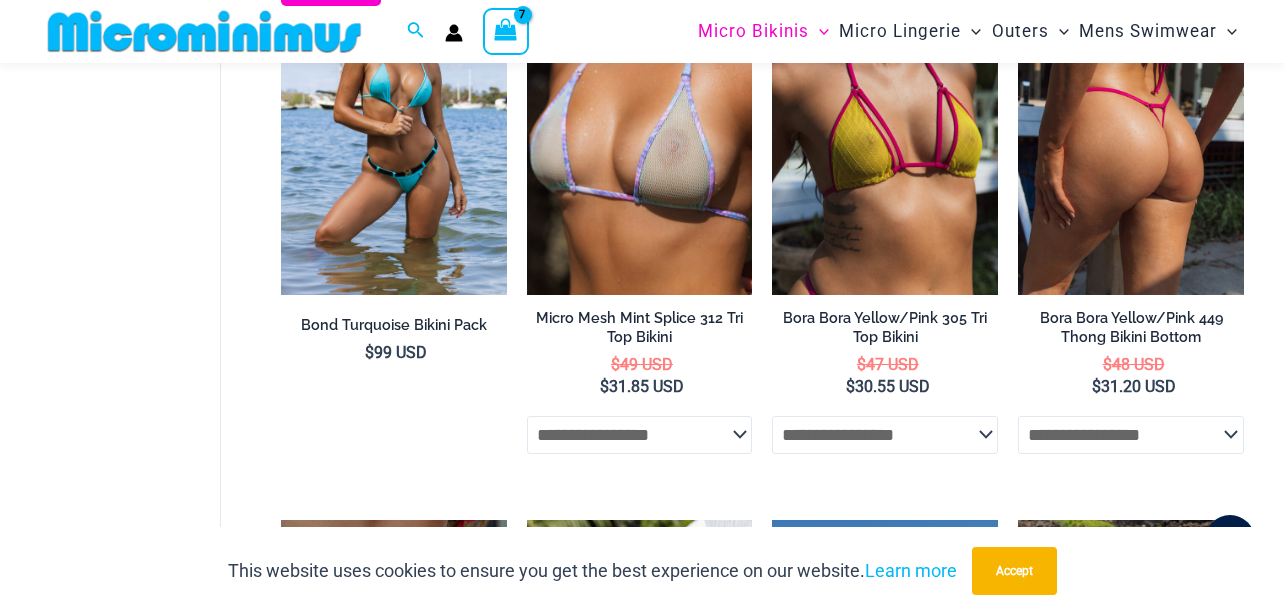 click on "**********" 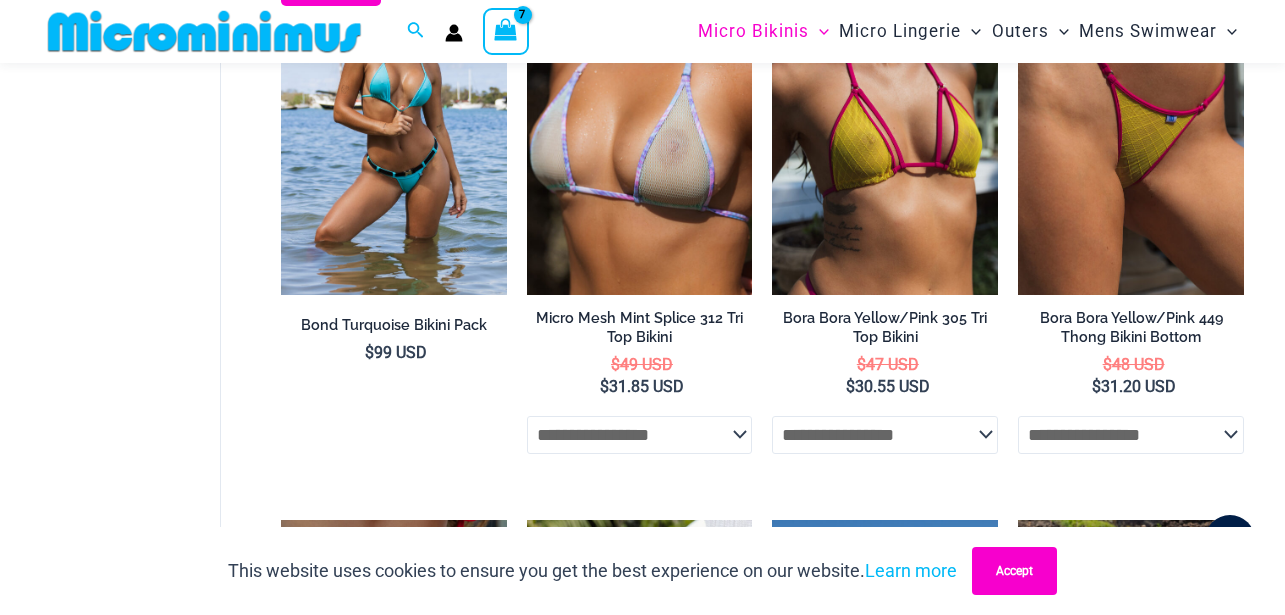 click on "Accept" at bounding box center (1014, 571) 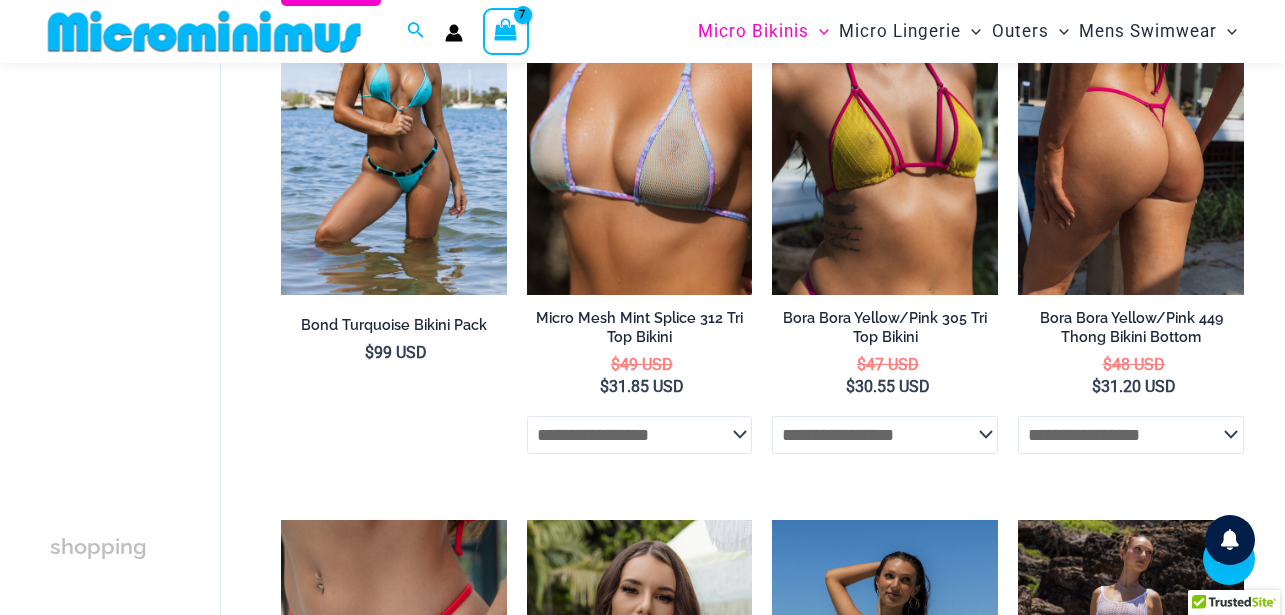 click on "**********" 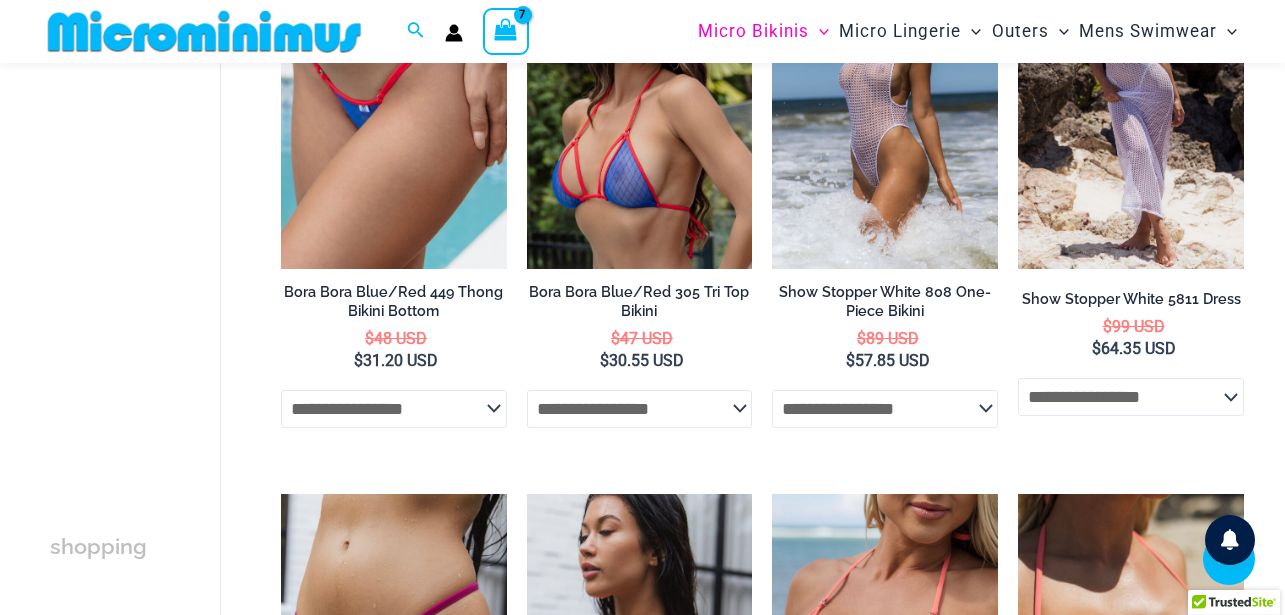 scroll, scrollTop: 2453, scrollLeft: 0, axis: vertical 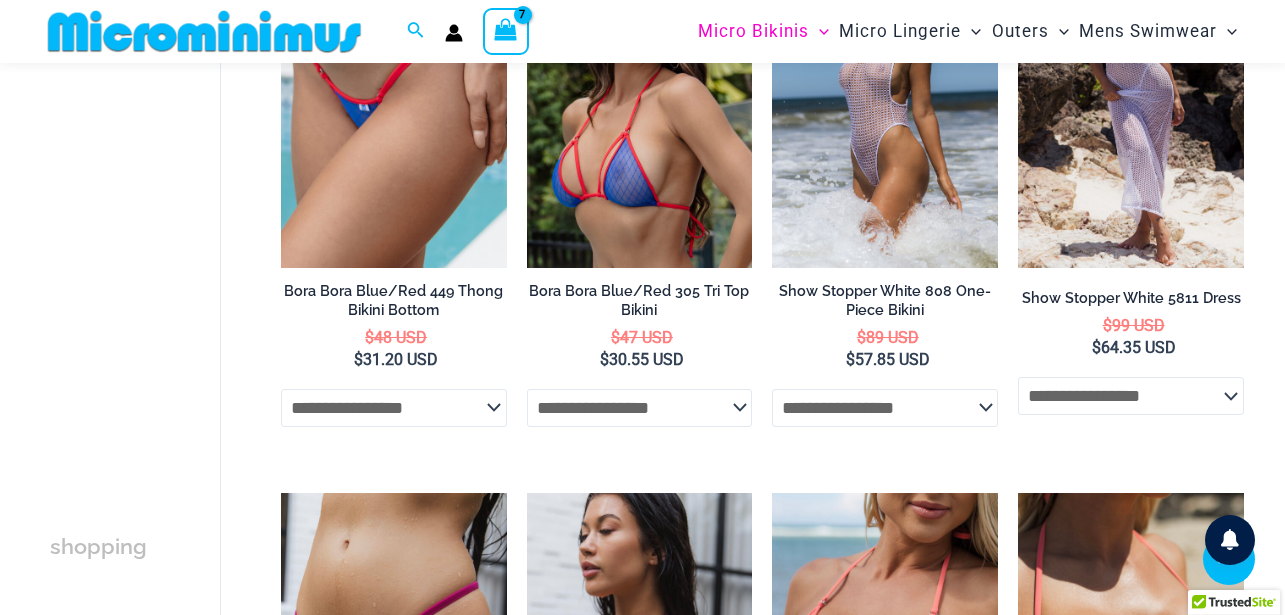 click on "**********" 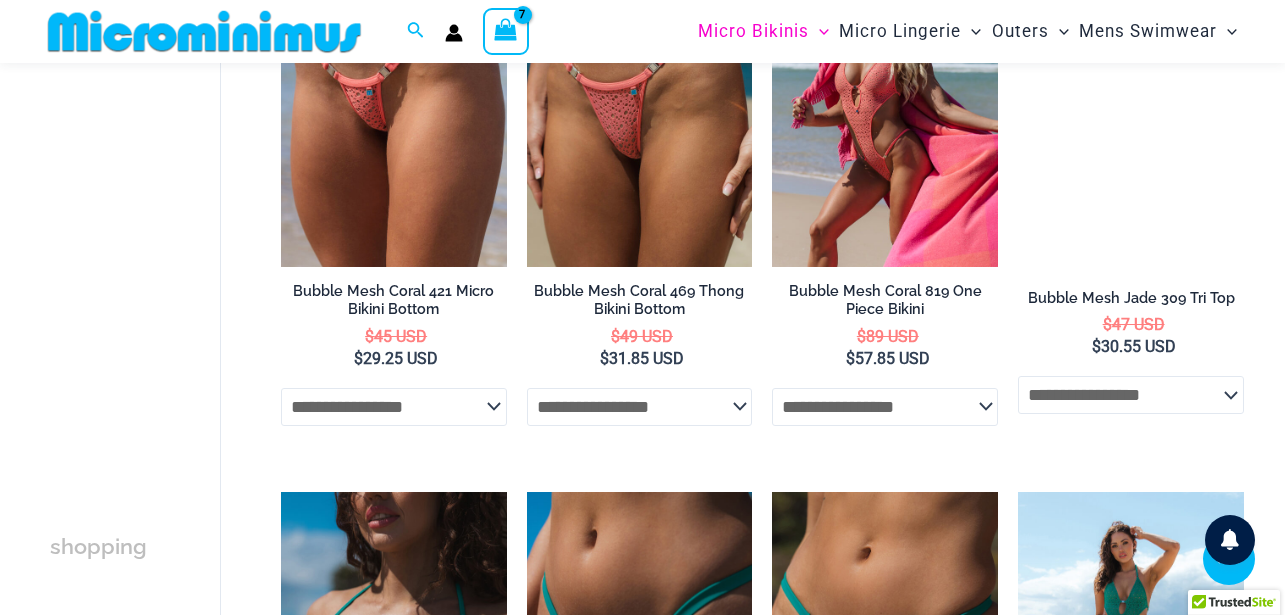scroll, scrollTop: 3583, scrollLeft: 0, axis: vertical 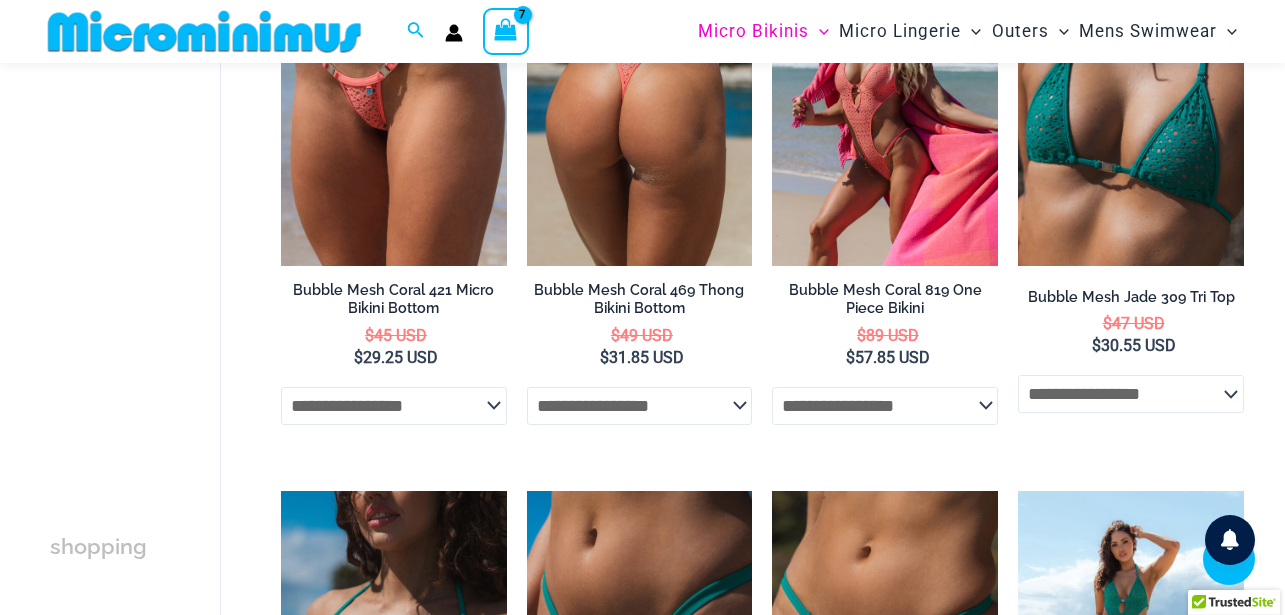 click on "**********" 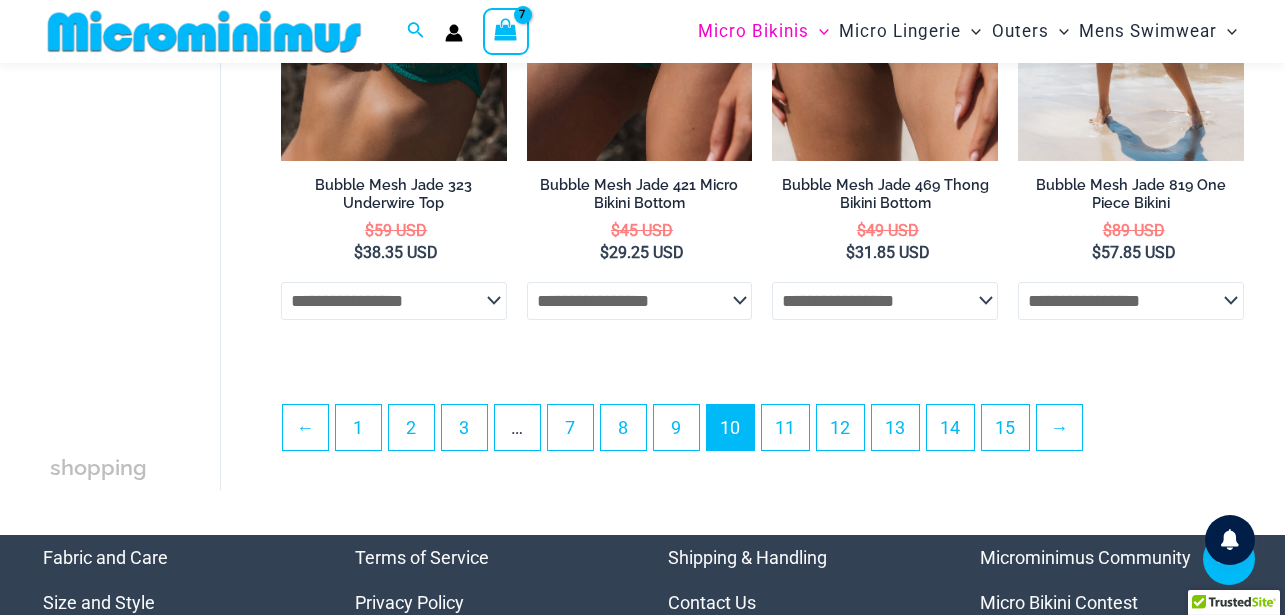 scroll, scrollTop: 4424, scrollLeft: 0, axis: vertical 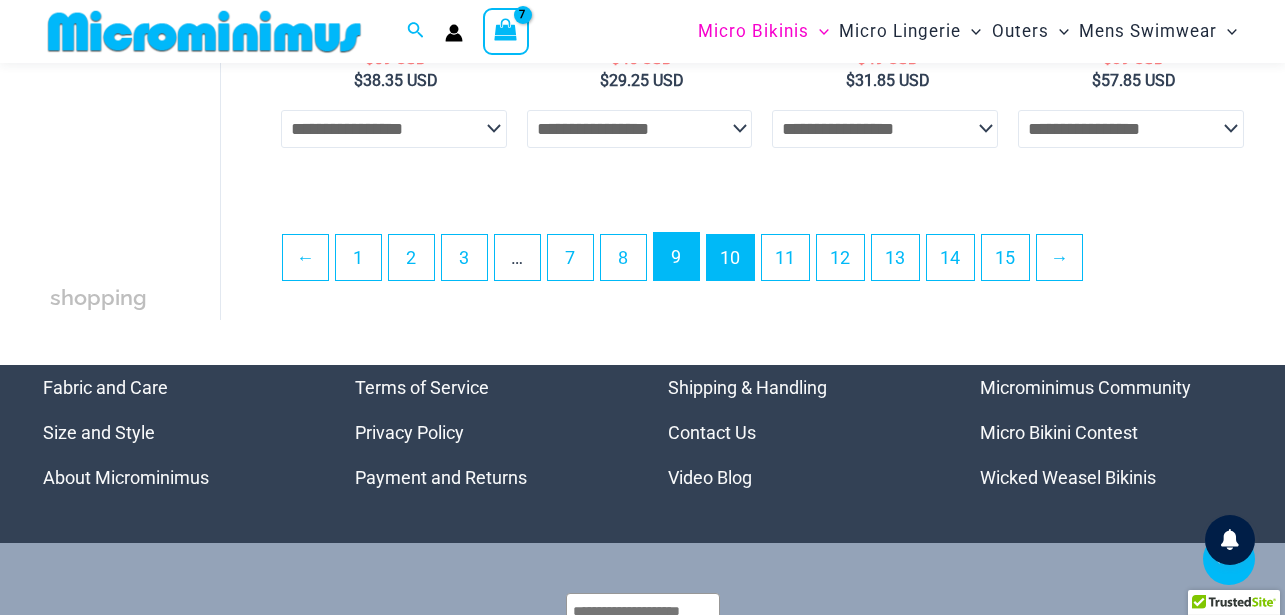 click on "9" at bounding box center (676, 256) 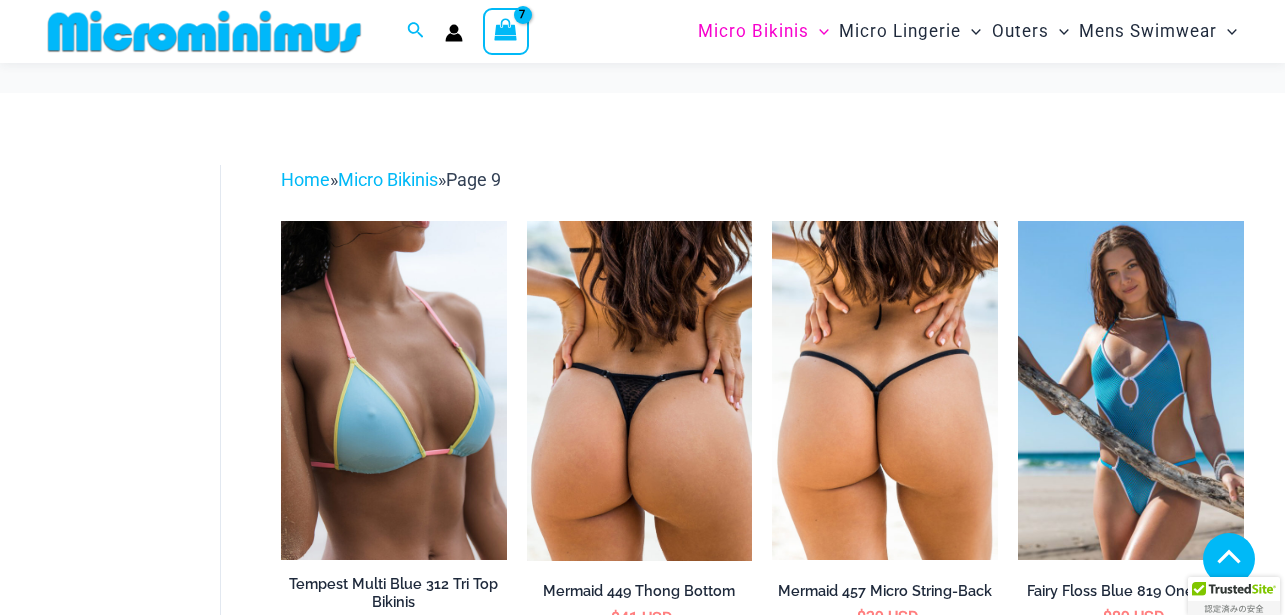 scroll, scrollTop: 1174, scrollLeft: 0, axis: vertical 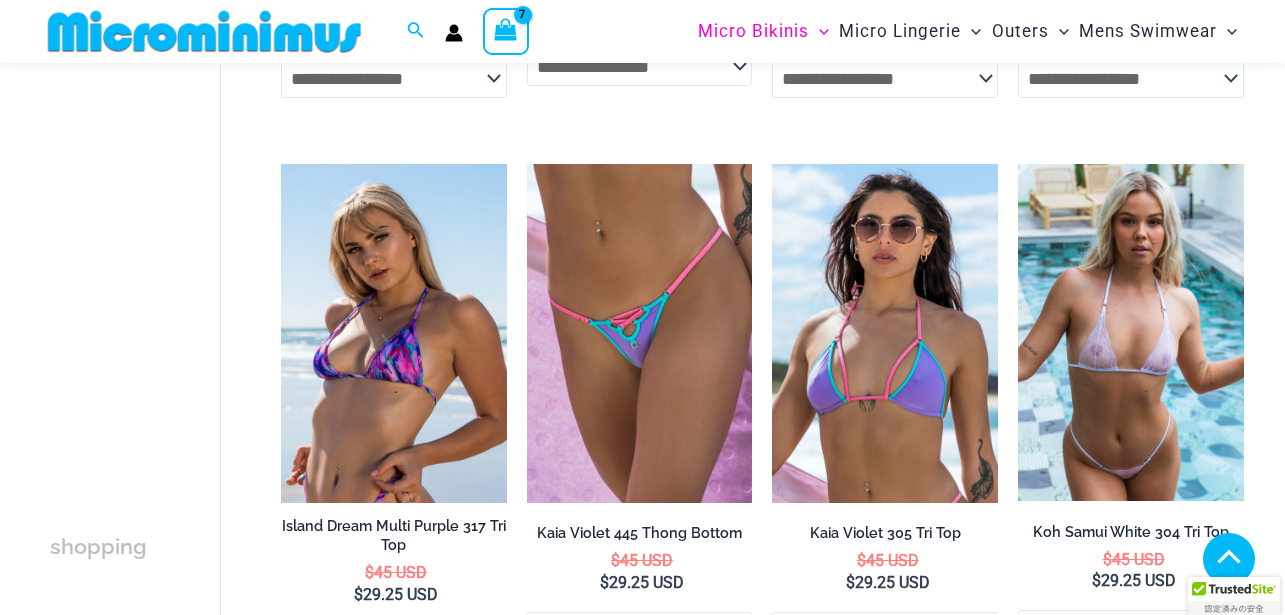 type on "**********" 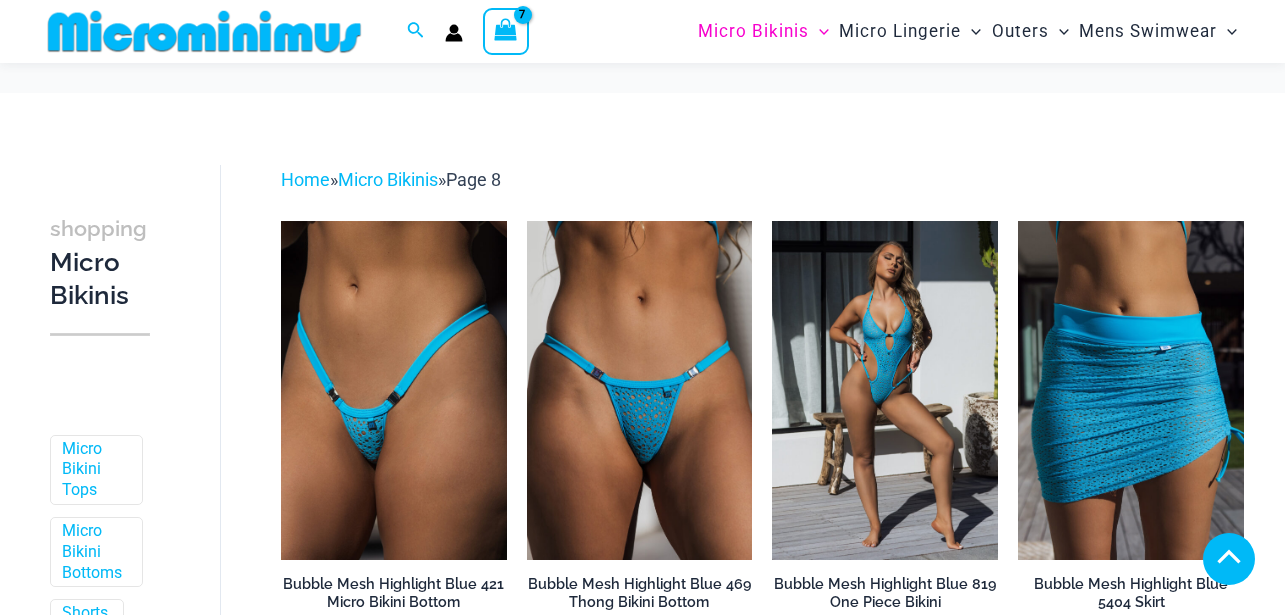 type on "**********" 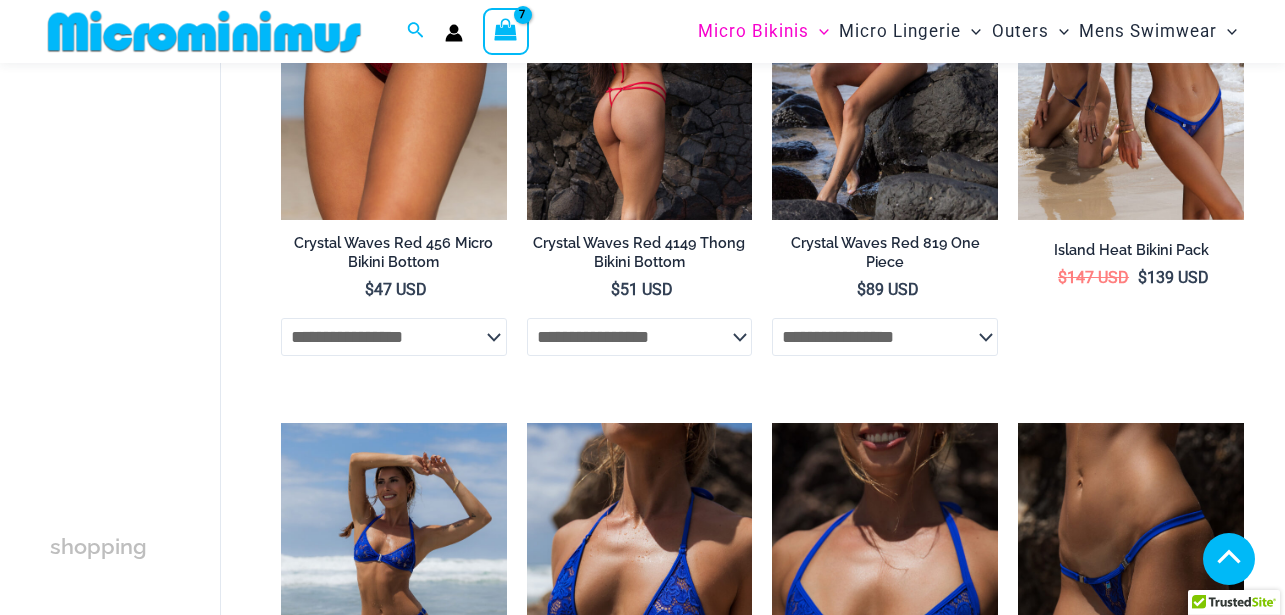 scroll, scrollTop: 3022, scrollLeft: 0, axis: vertical 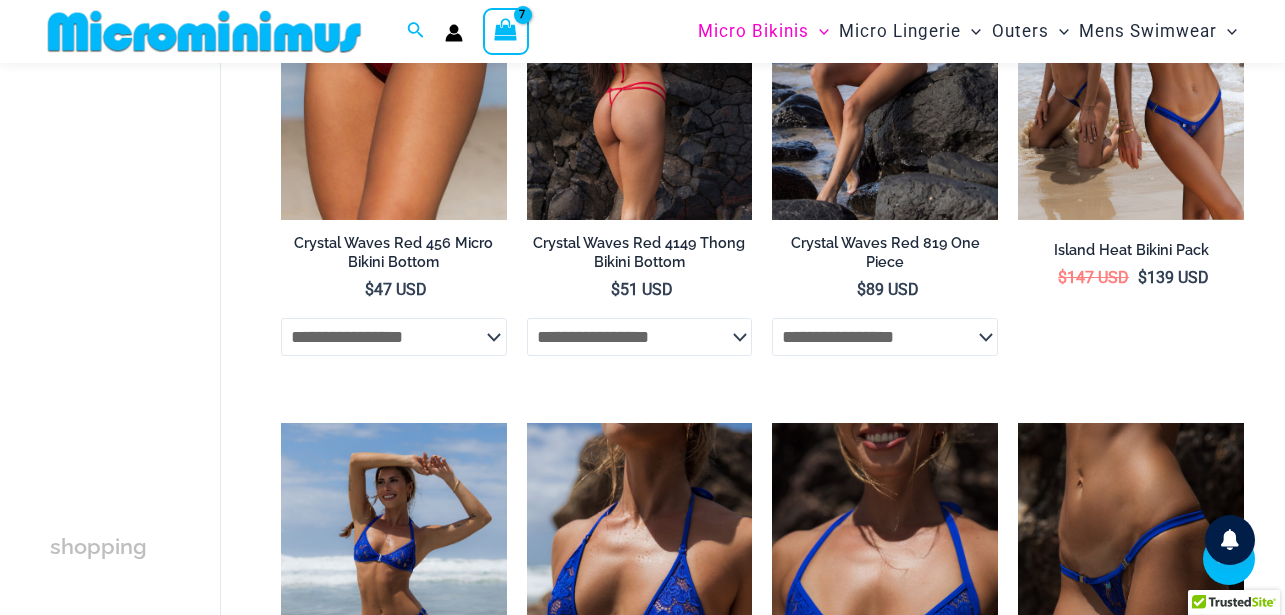 click on "**********" 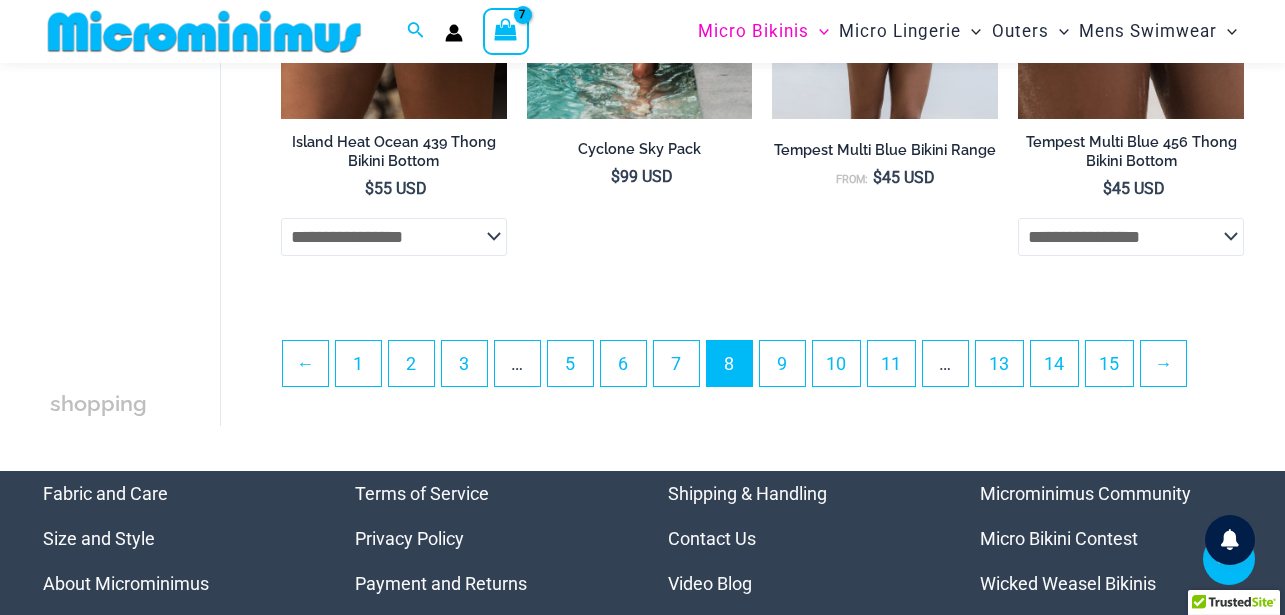 scroll, scrollTop: 4220, scrollLeft: 0, axis: vertical 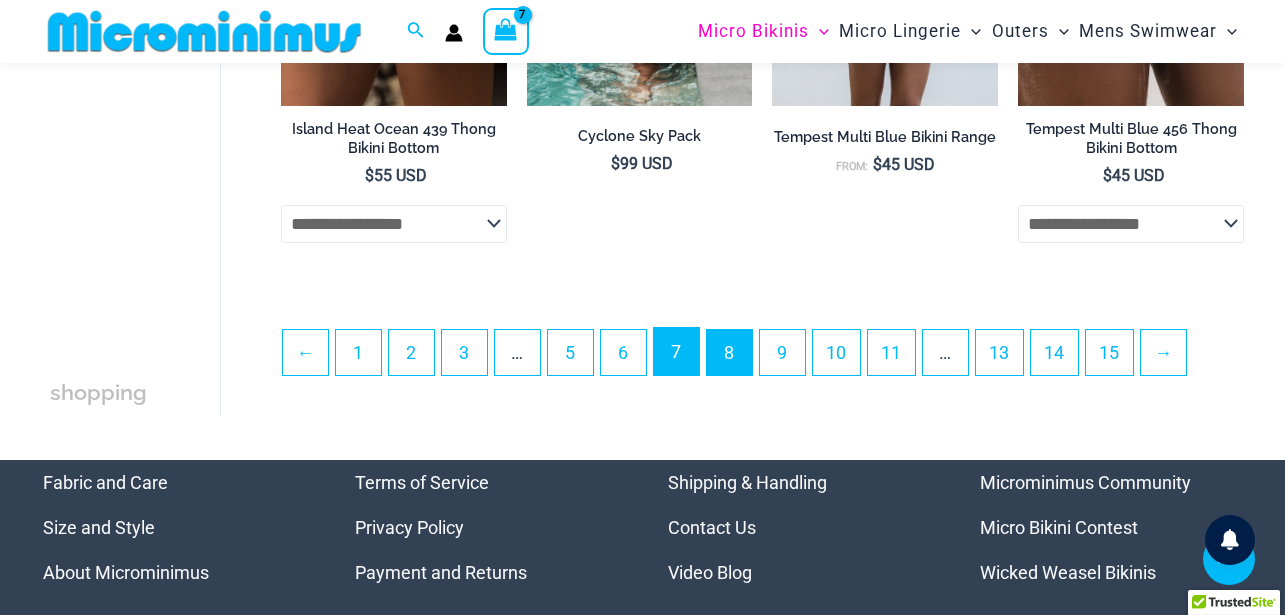 click on "7" at bounding box center (676, 351) 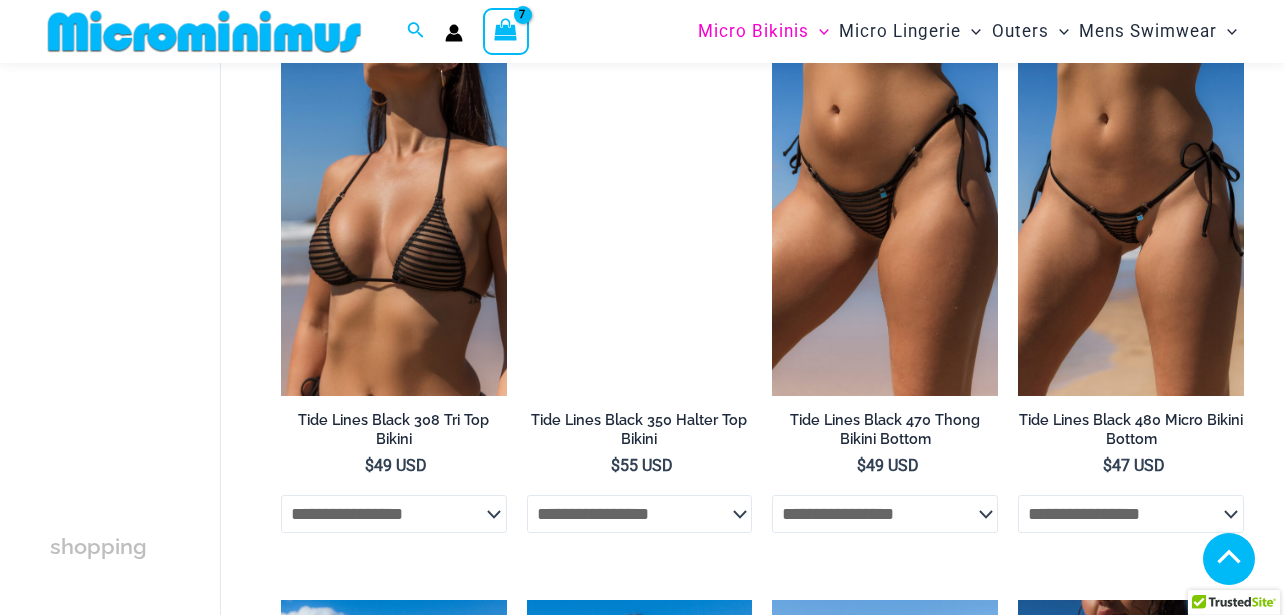 scroll, scrollTop: 1713, scrollLeft: 0, axis: vertical 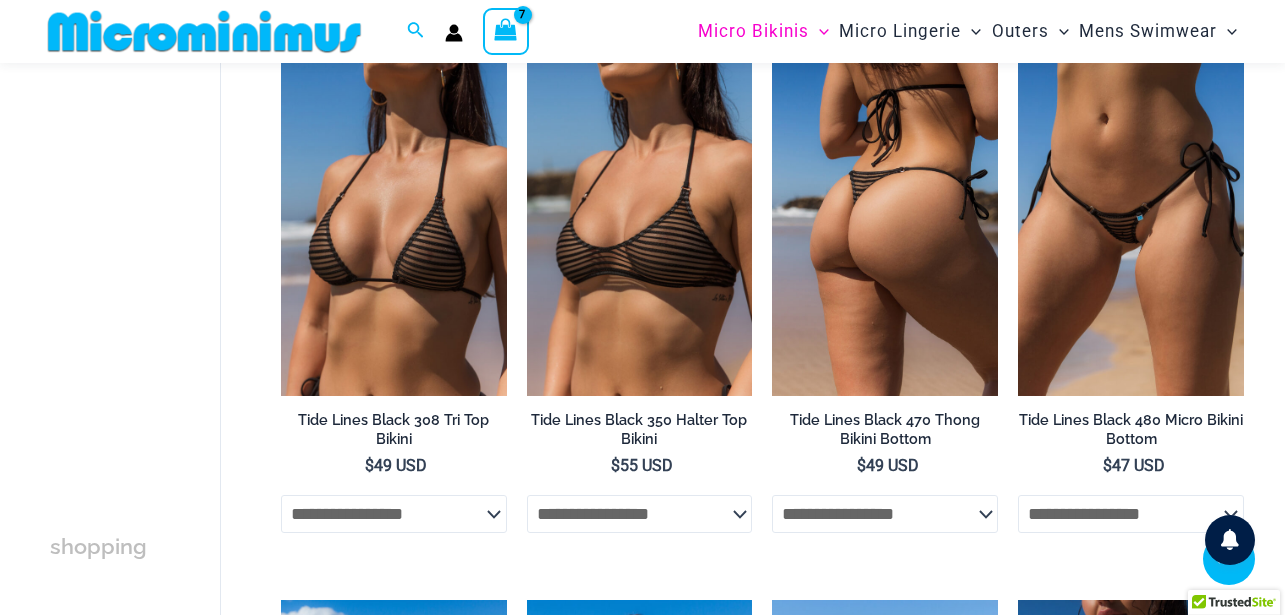click on "**********" 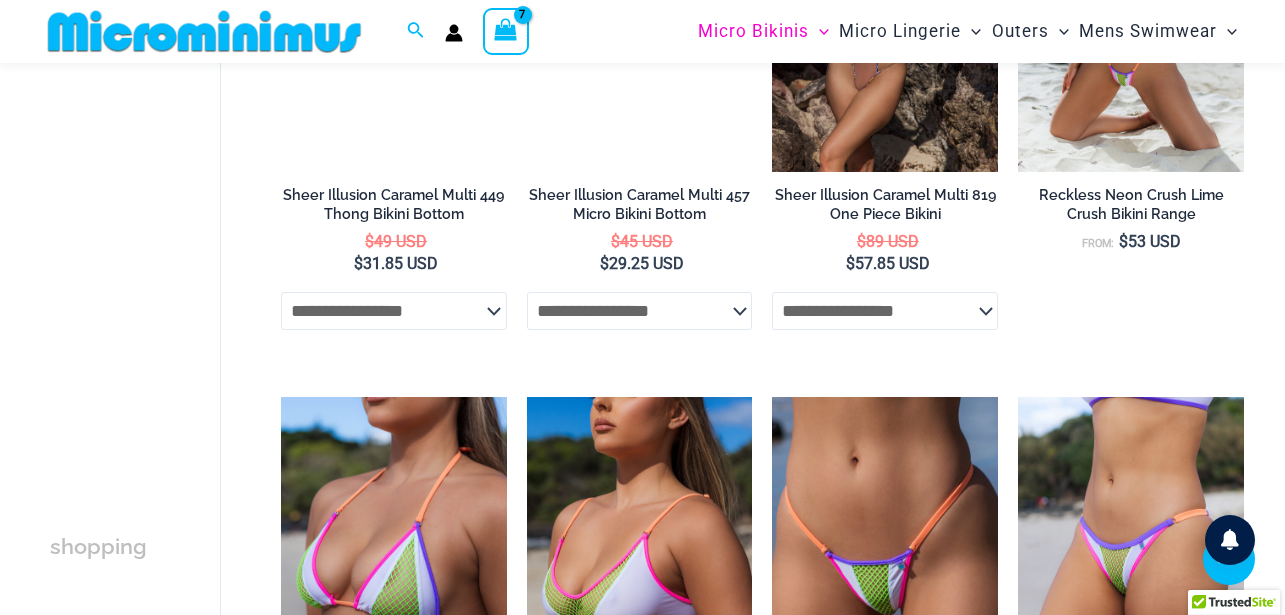 scroll, scrollTop: 2971, scrollLeft: 0, axis: vertical 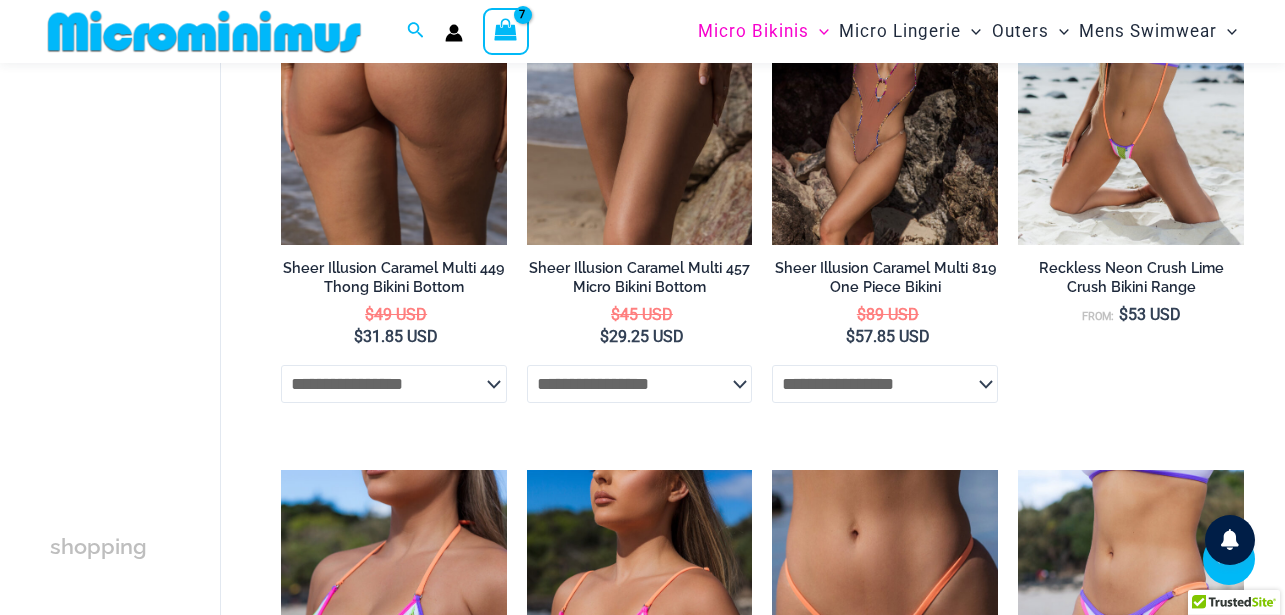 click on "**********" 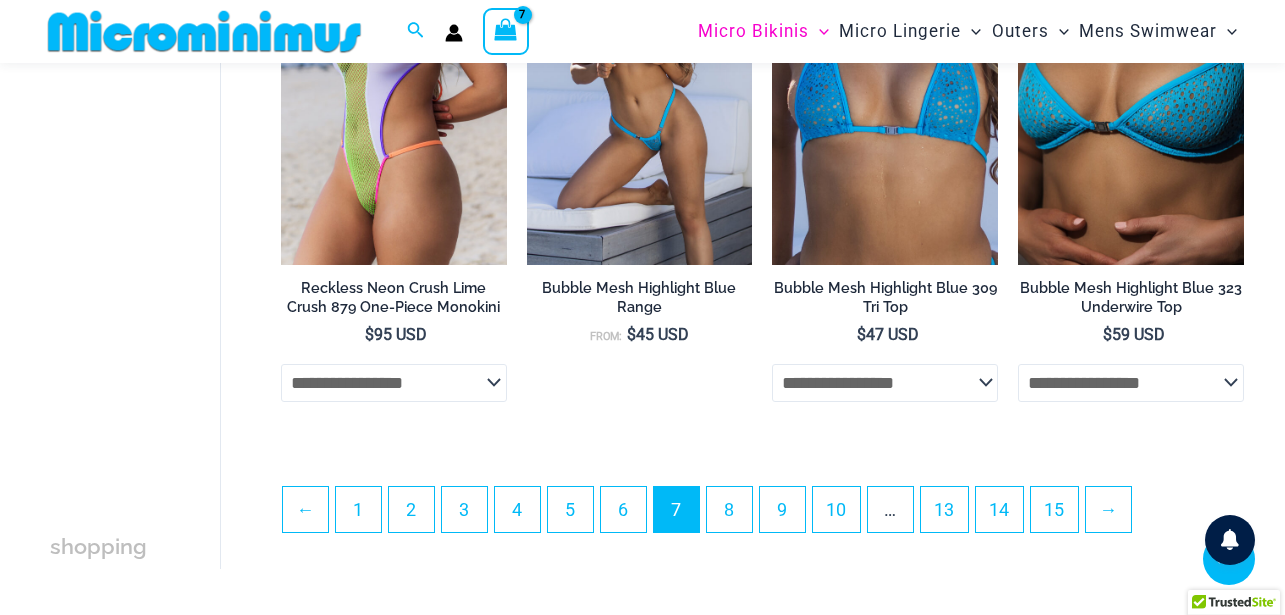 scroll, scrollTop: 4075, scrollLeft: 0, axis: vertical 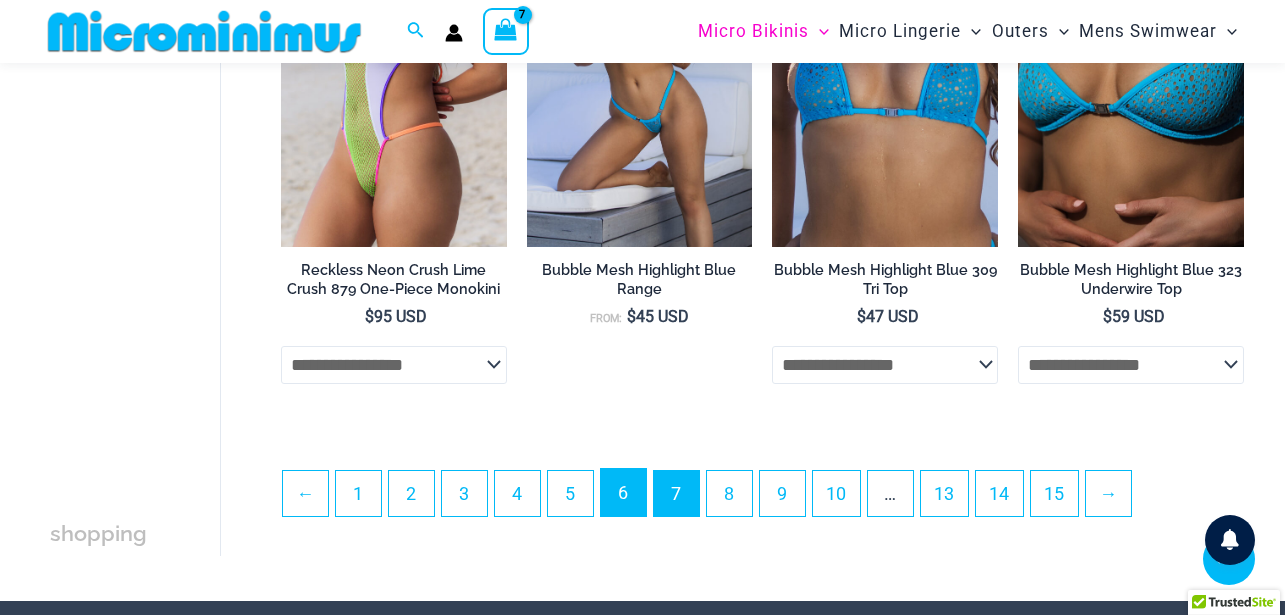click on "6" at bounding box center [623, 492] 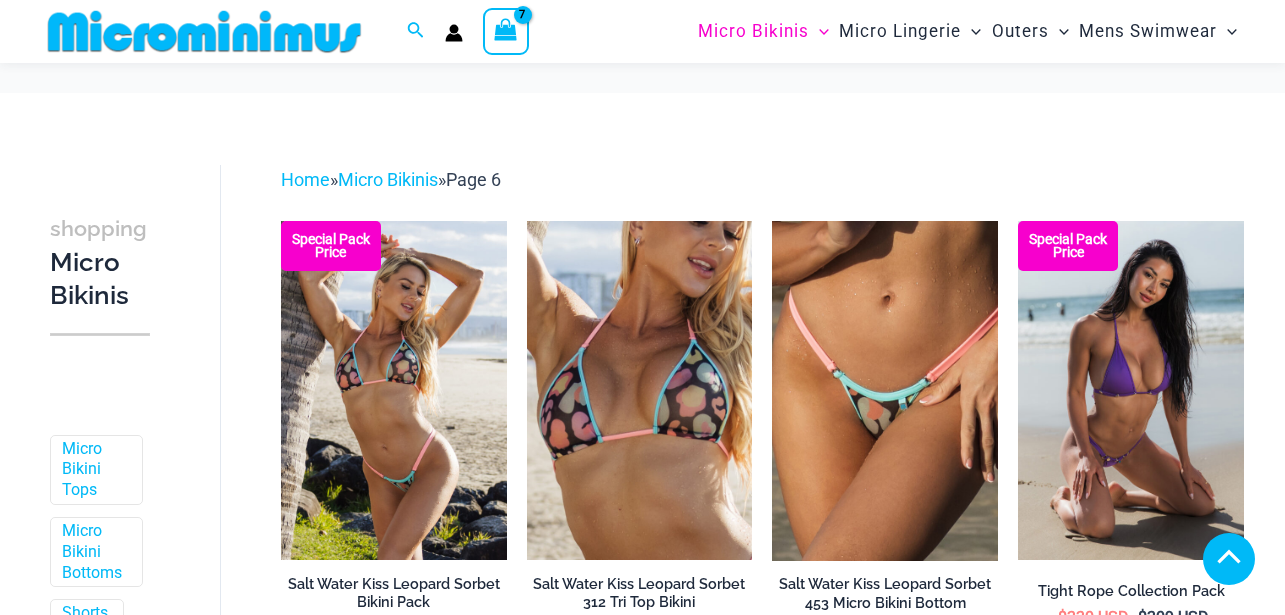 scroll, scrollTop: 3182, scrollLeft: 0, axis: vertical 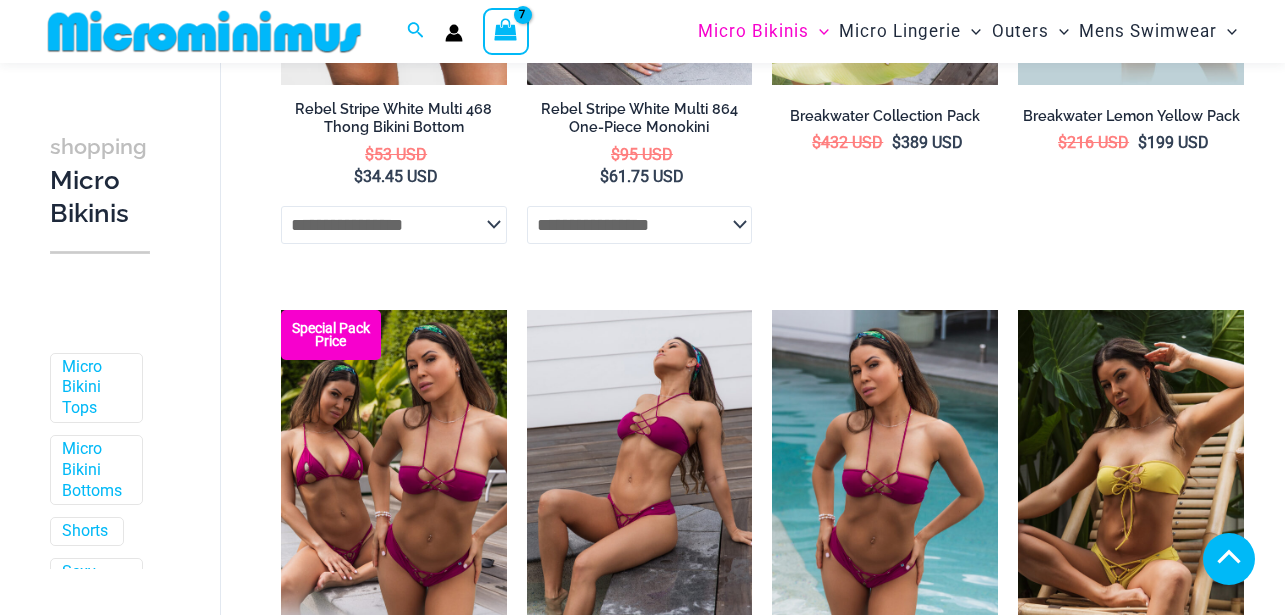 type on "**********" 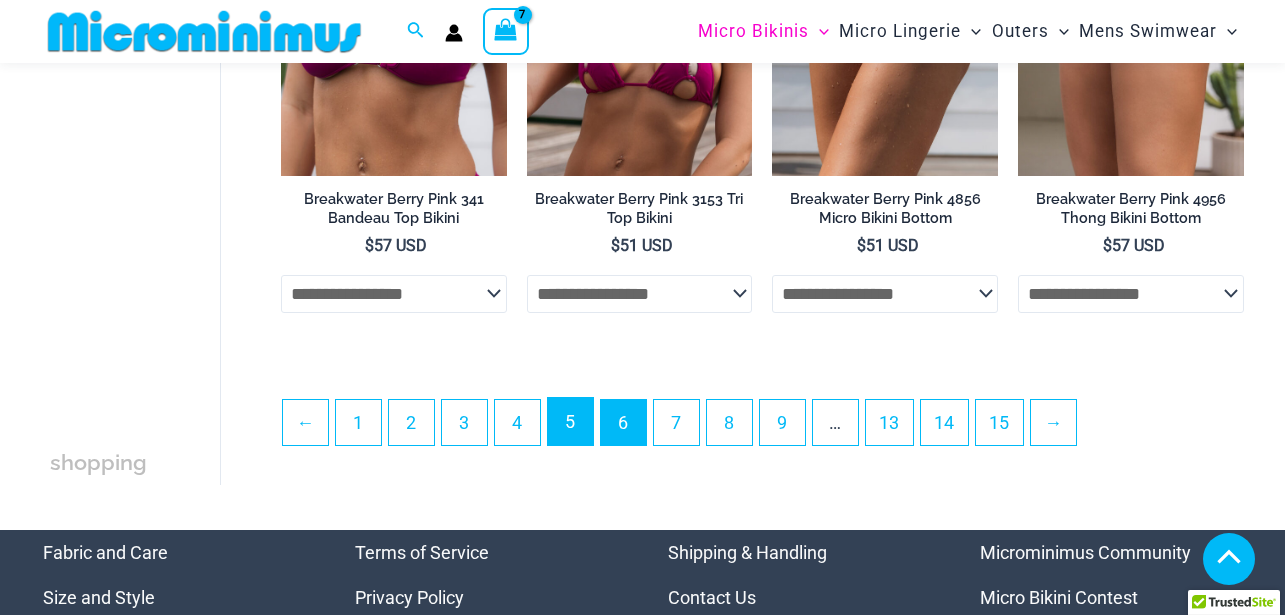 scroll, scrollTop: 4120, scrollLeft: 0, axis: vertical 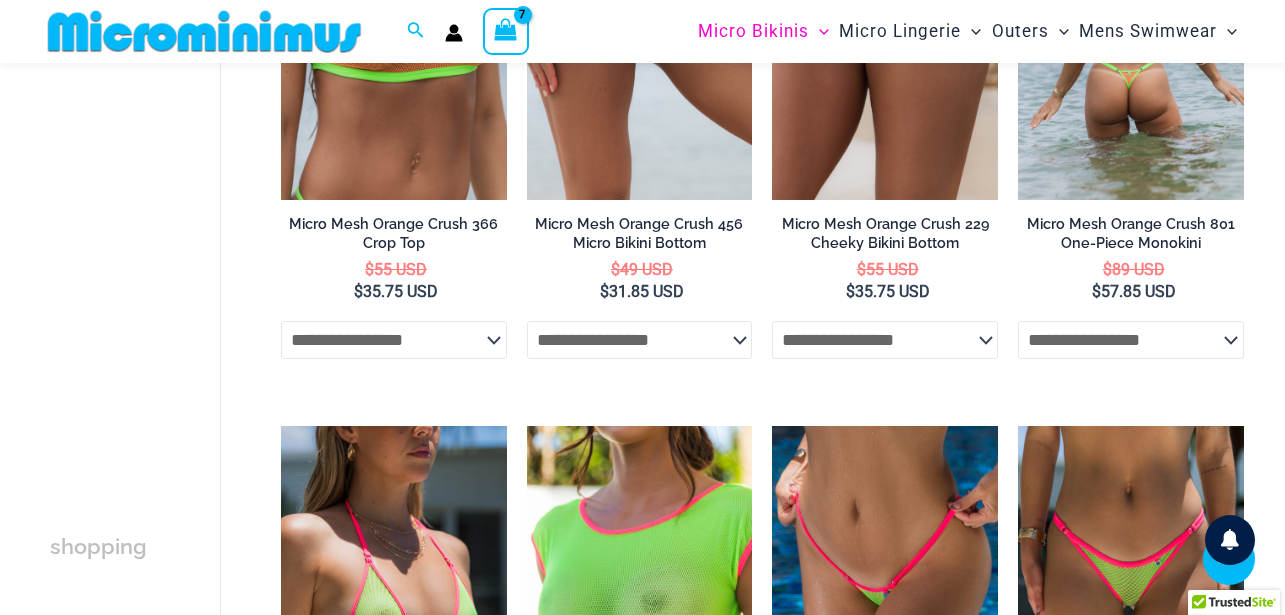 click on "**********" 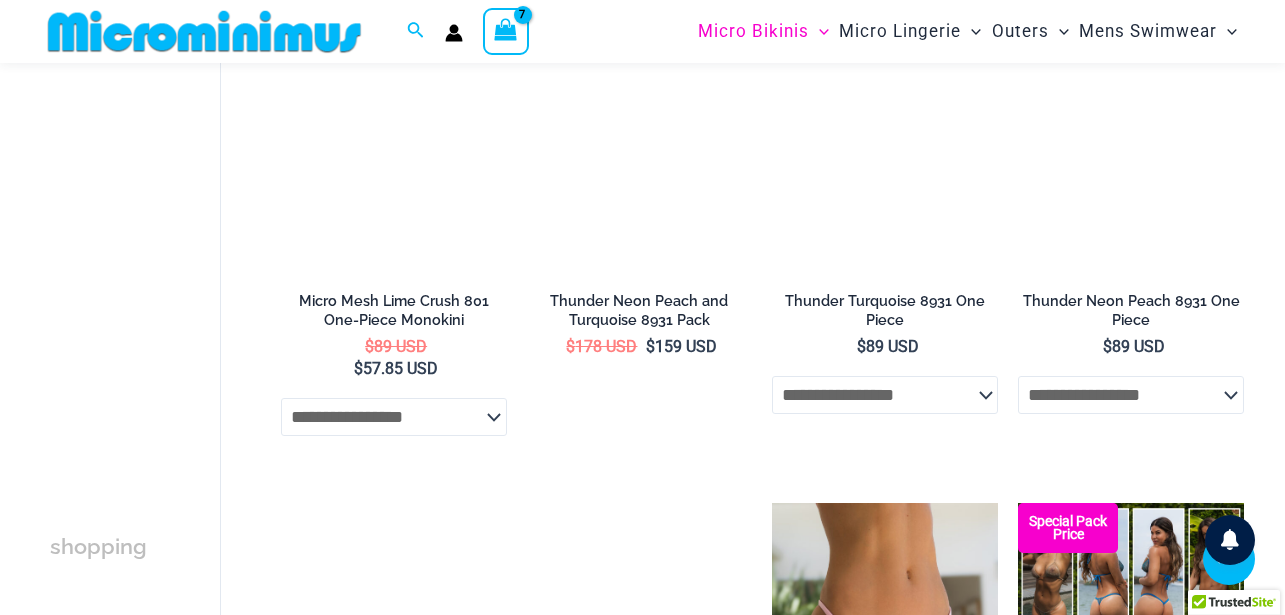scroll, scrollTop: 1948, scrollLeft: 0, axis: vertical 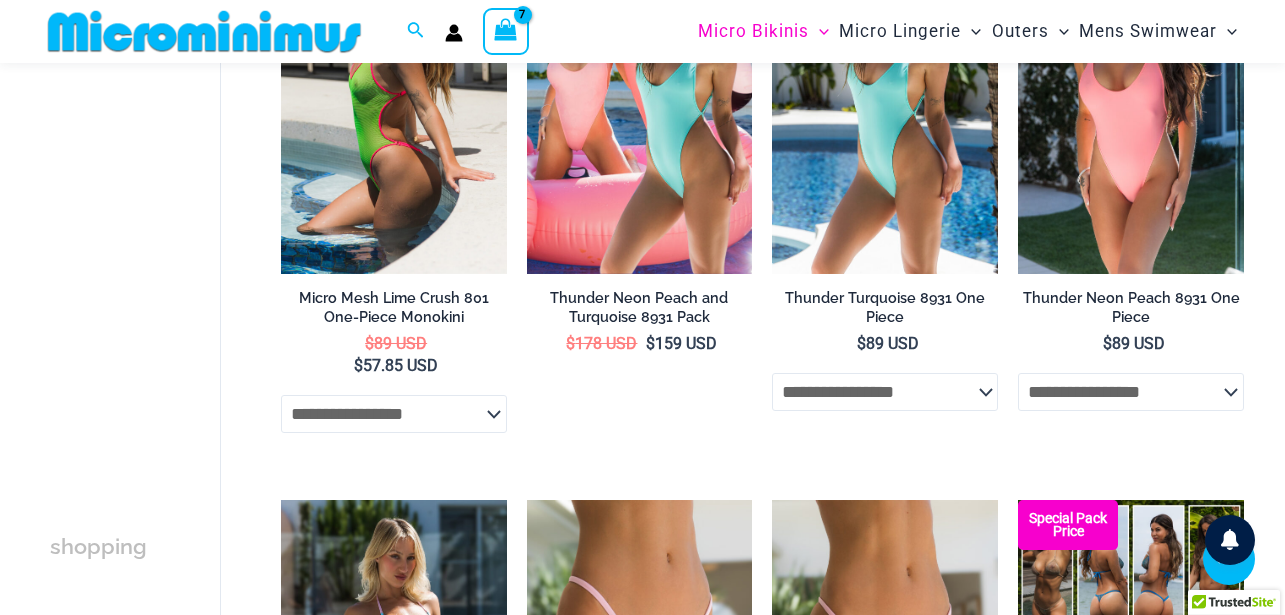click on "**********" 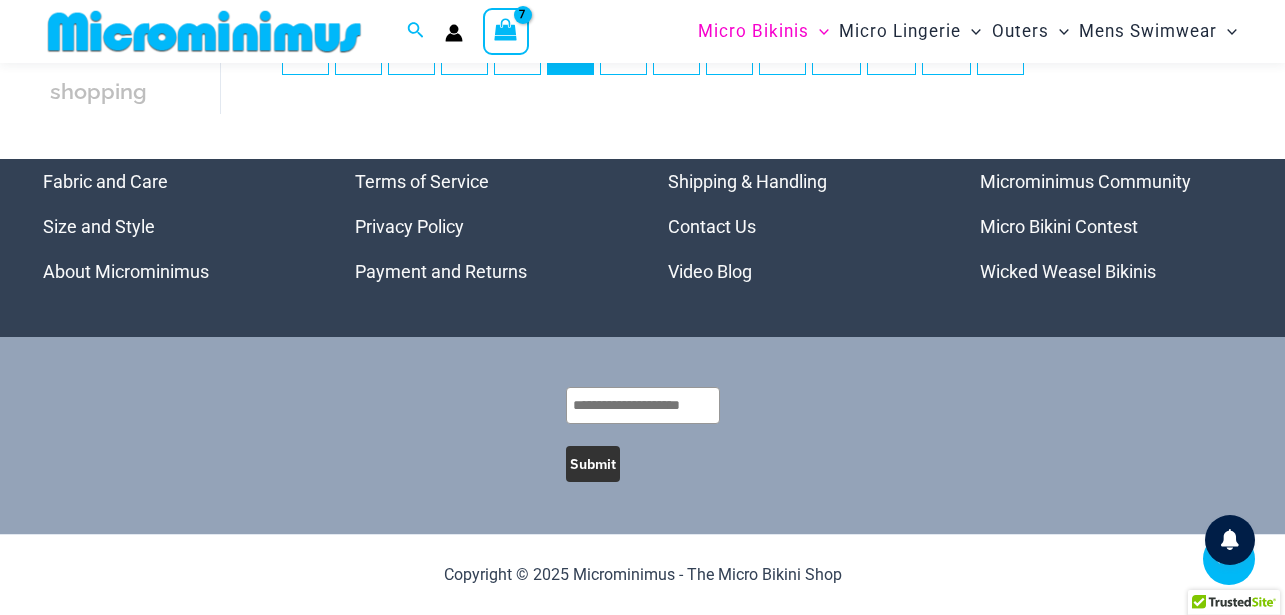 scroll, scrollTop: 4645, scrollLeft: 0, axis: vertical 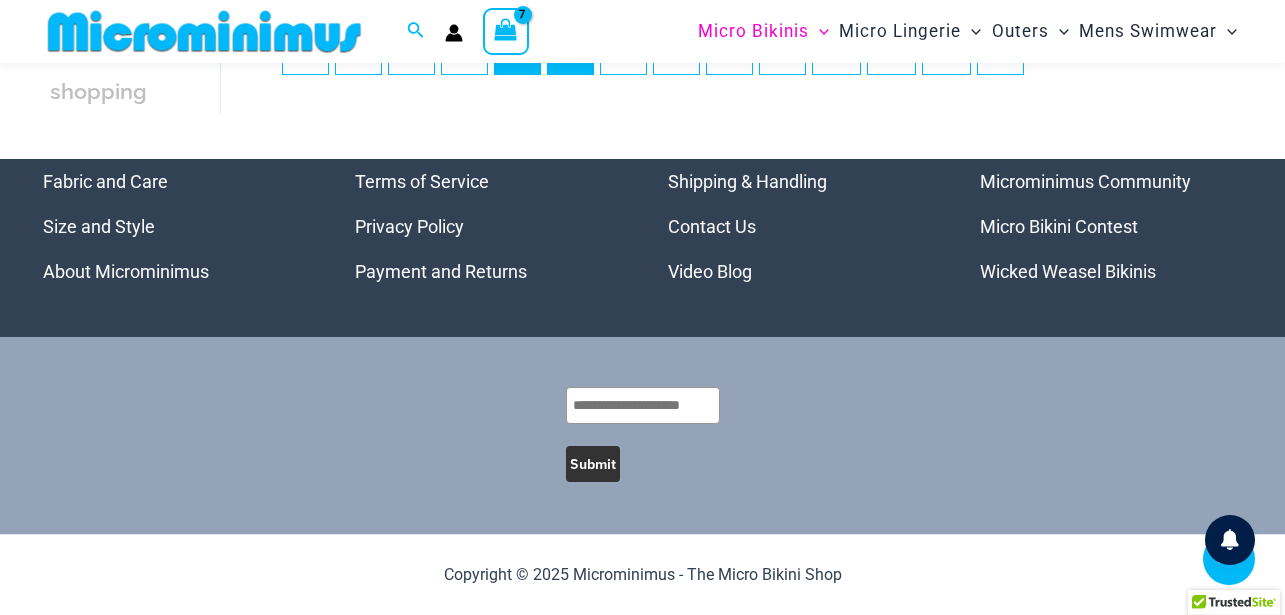click on "4" at bounding box center [517, 50] 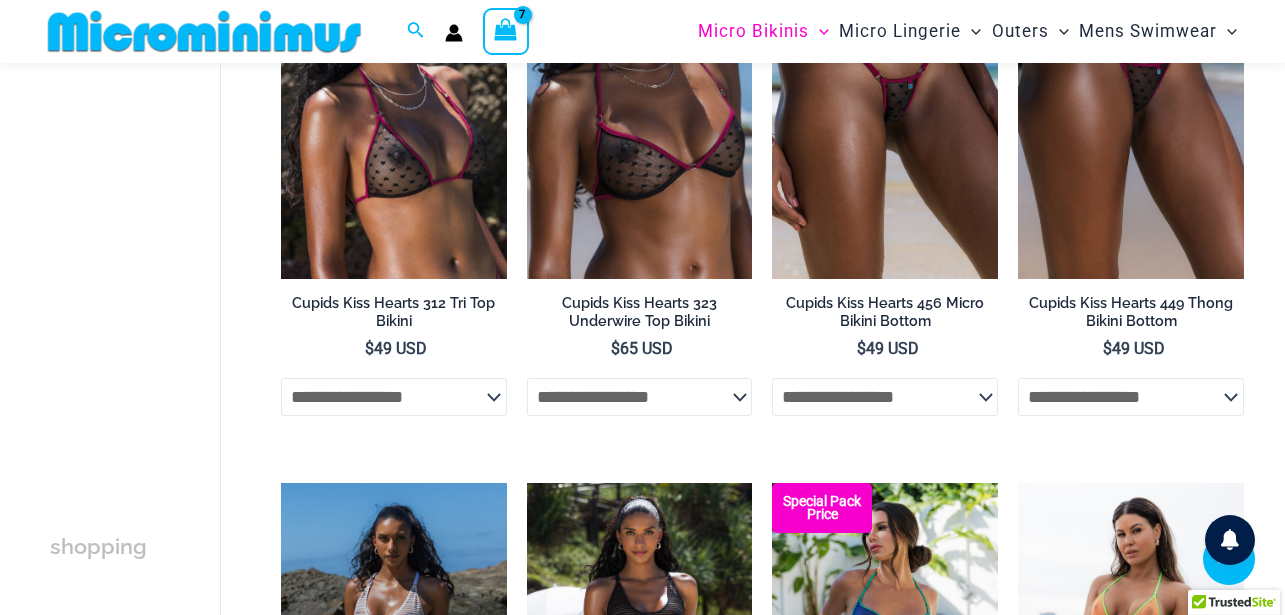 scroll, scrollTop: 3006, scrollLeft: 0, axis: vertical 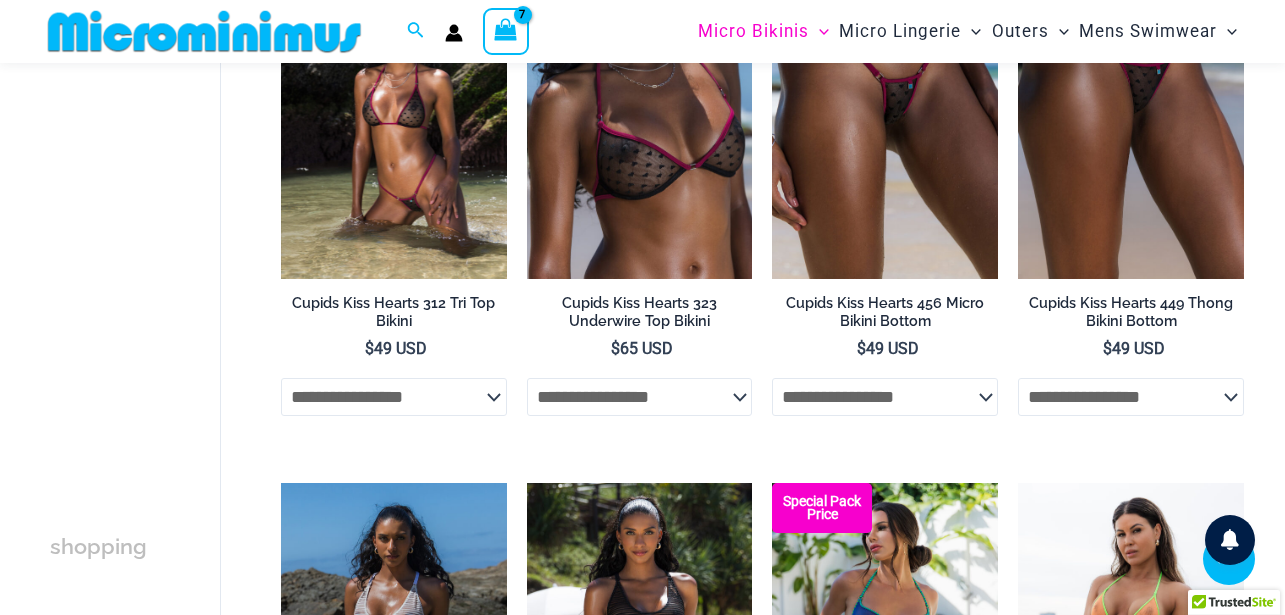 click on "**********" 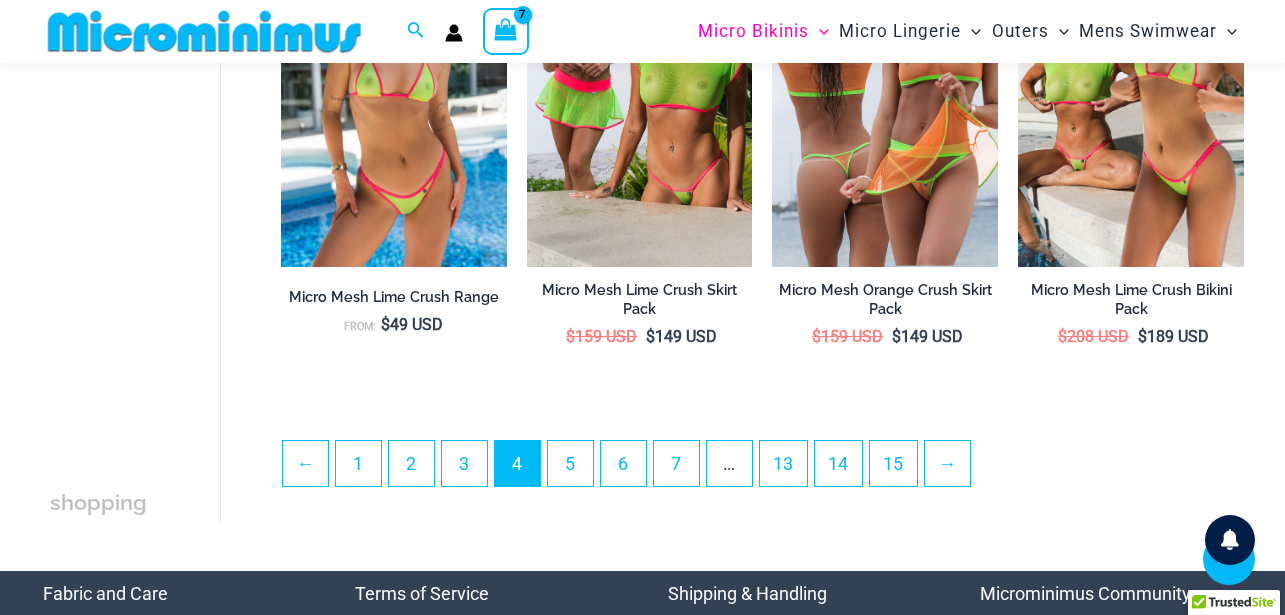 scroll, scrollTop: 4102, scrollLeft: 0, axis: vertical 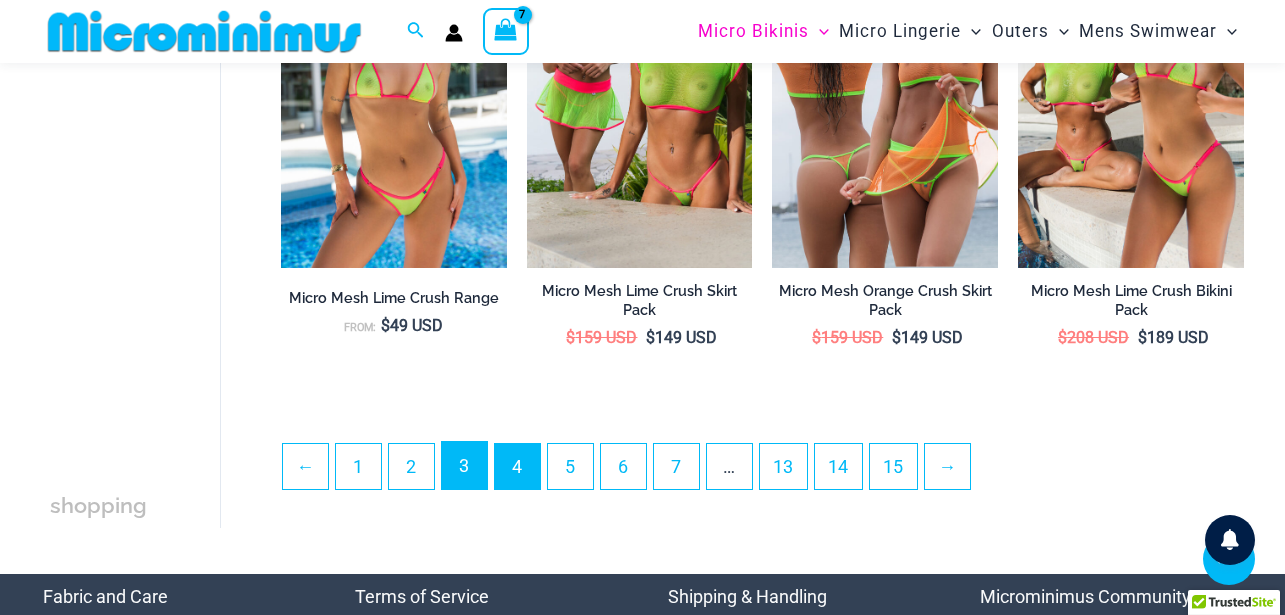 click on "3" at bounding box center [464, 465] 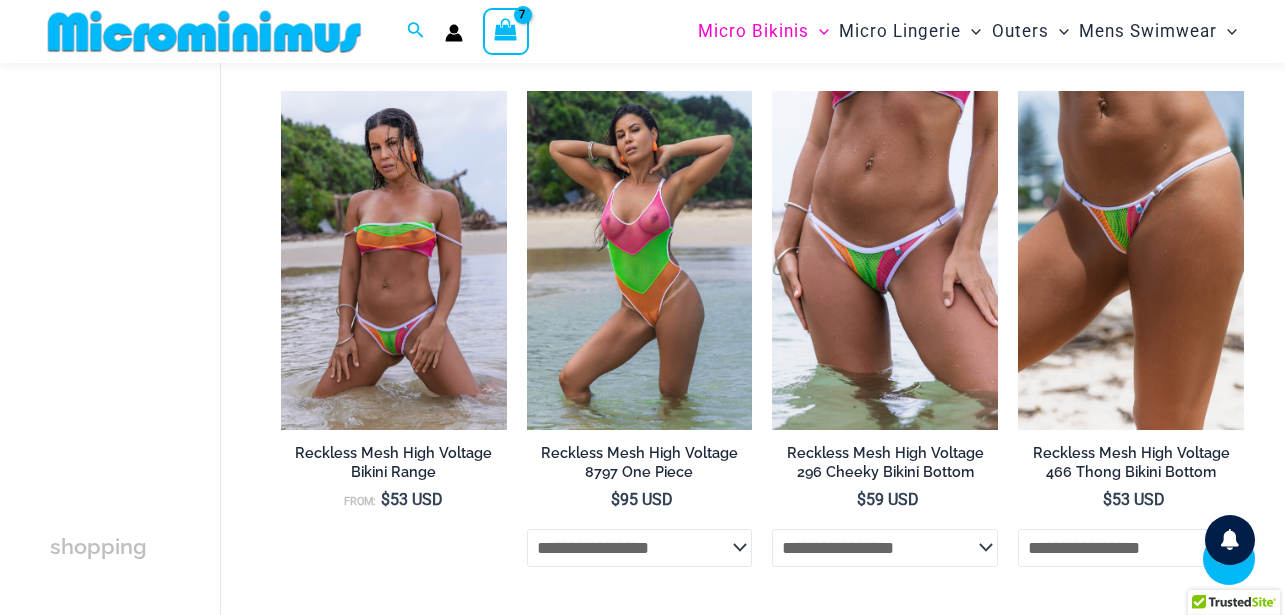 scroll, scrollTop: 3360, scrollLeft: 0, axis: vertical 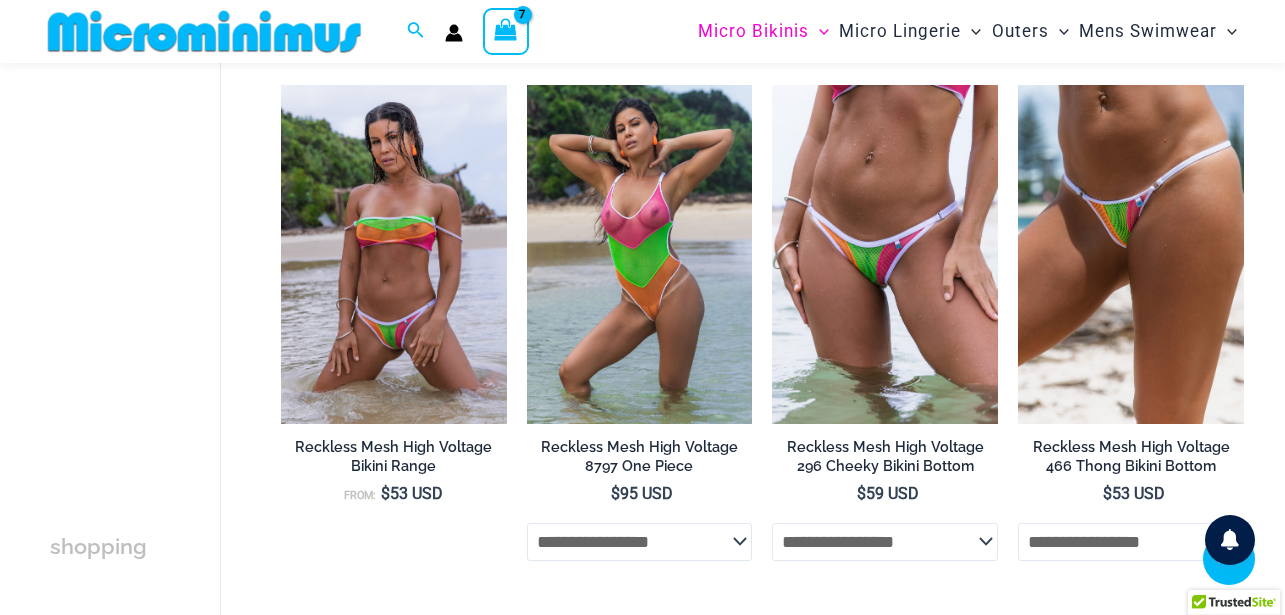 type on "**********" 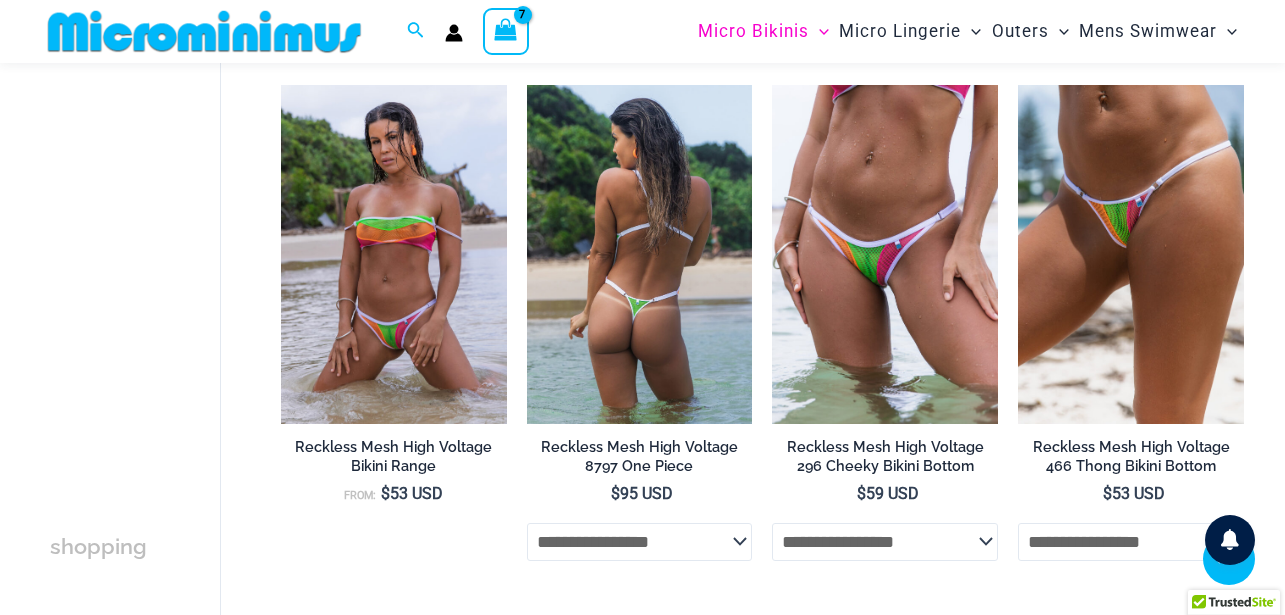 click at bounding box center (640, 254) 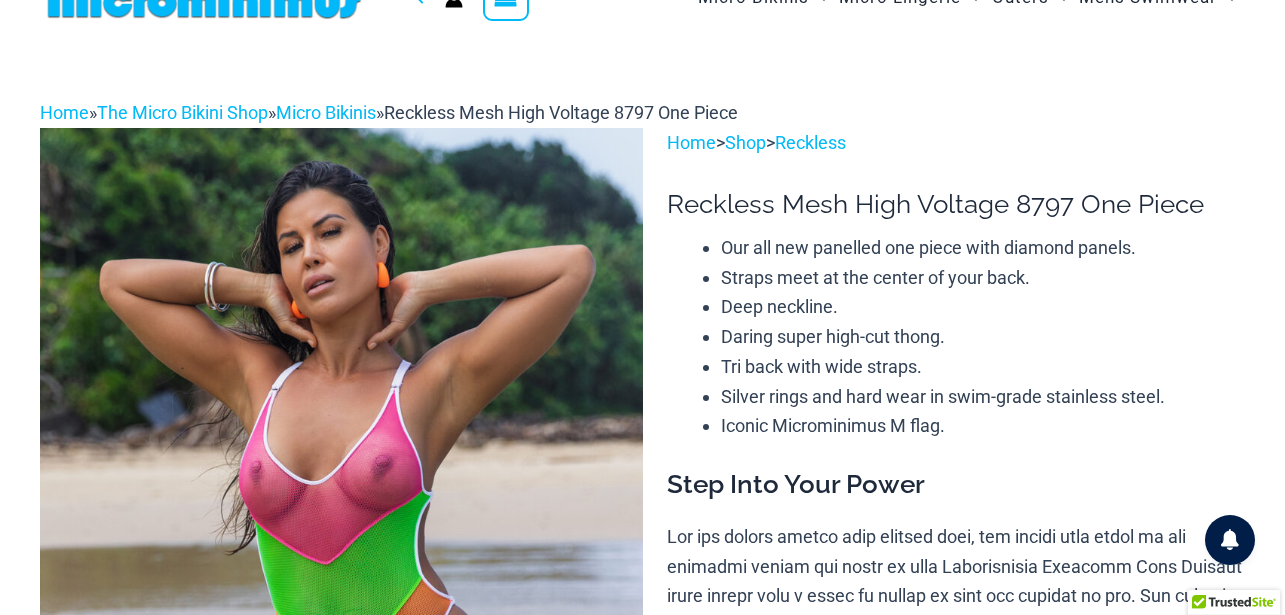 scroll, scrollTop: 0, scrollLeft: 0, axis: both 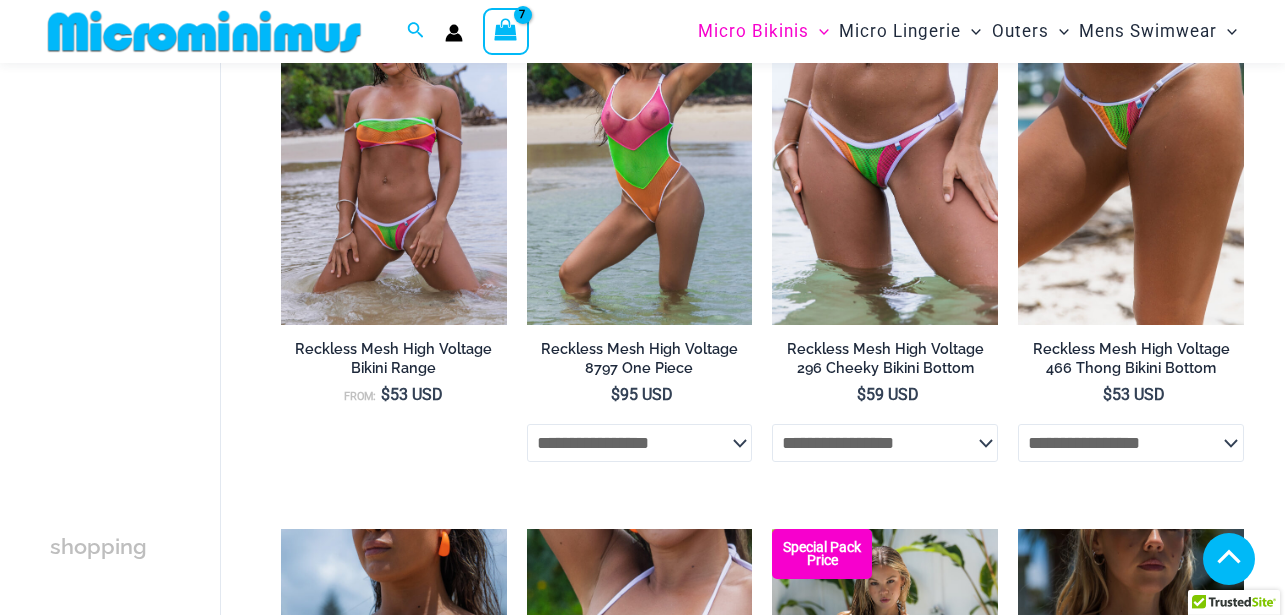 click on "2" at bounding box center [411, 1113] 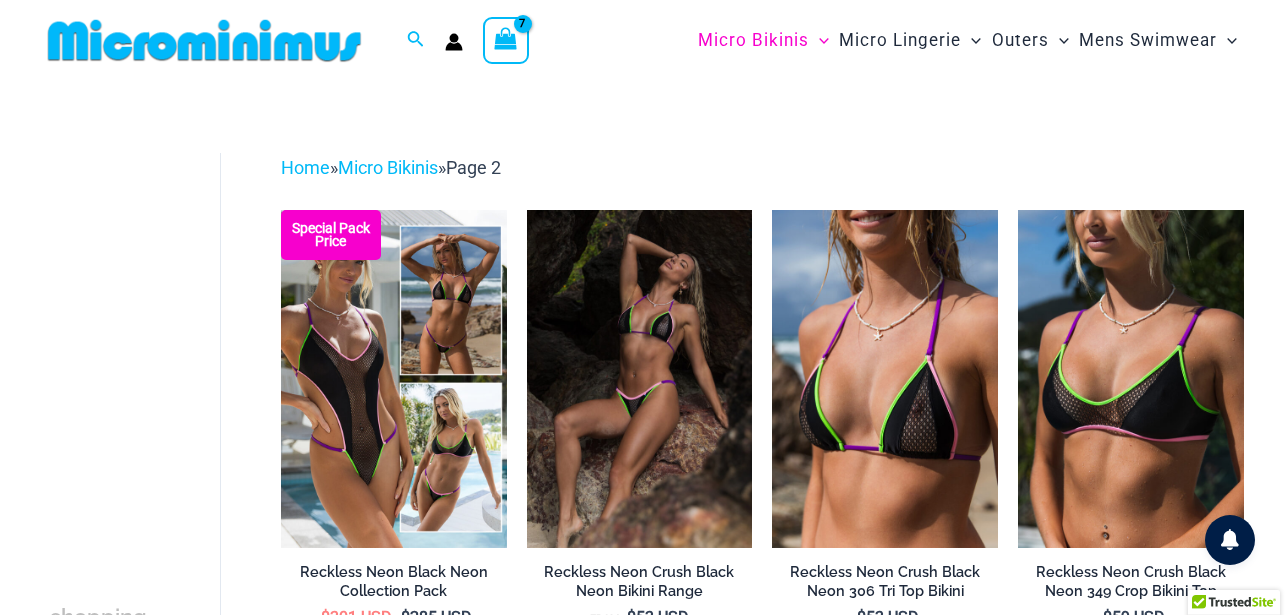 scroll, scrollTop: 0, scrollLeft: 0, axis: both 